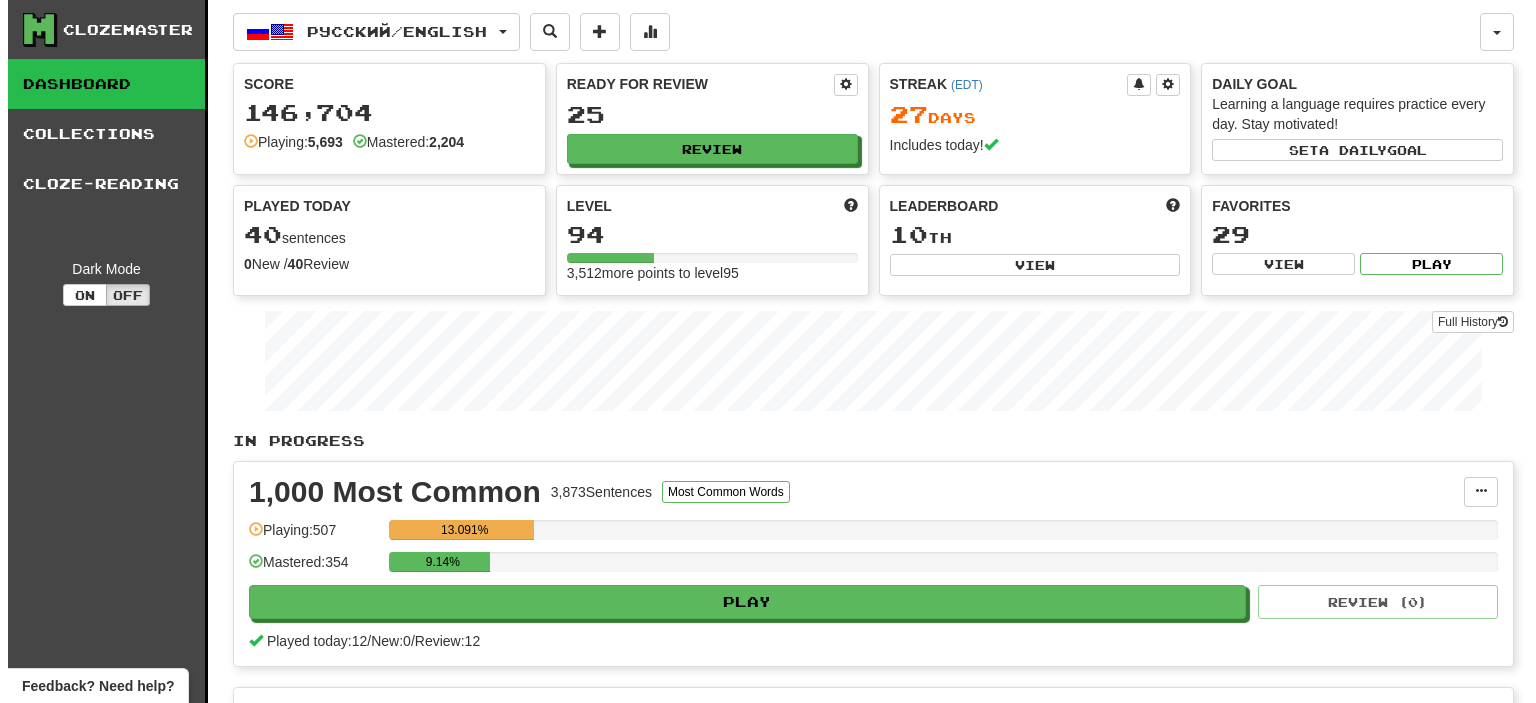 scroll, scrollTop: 0, scrollLeft: 0, axis: both 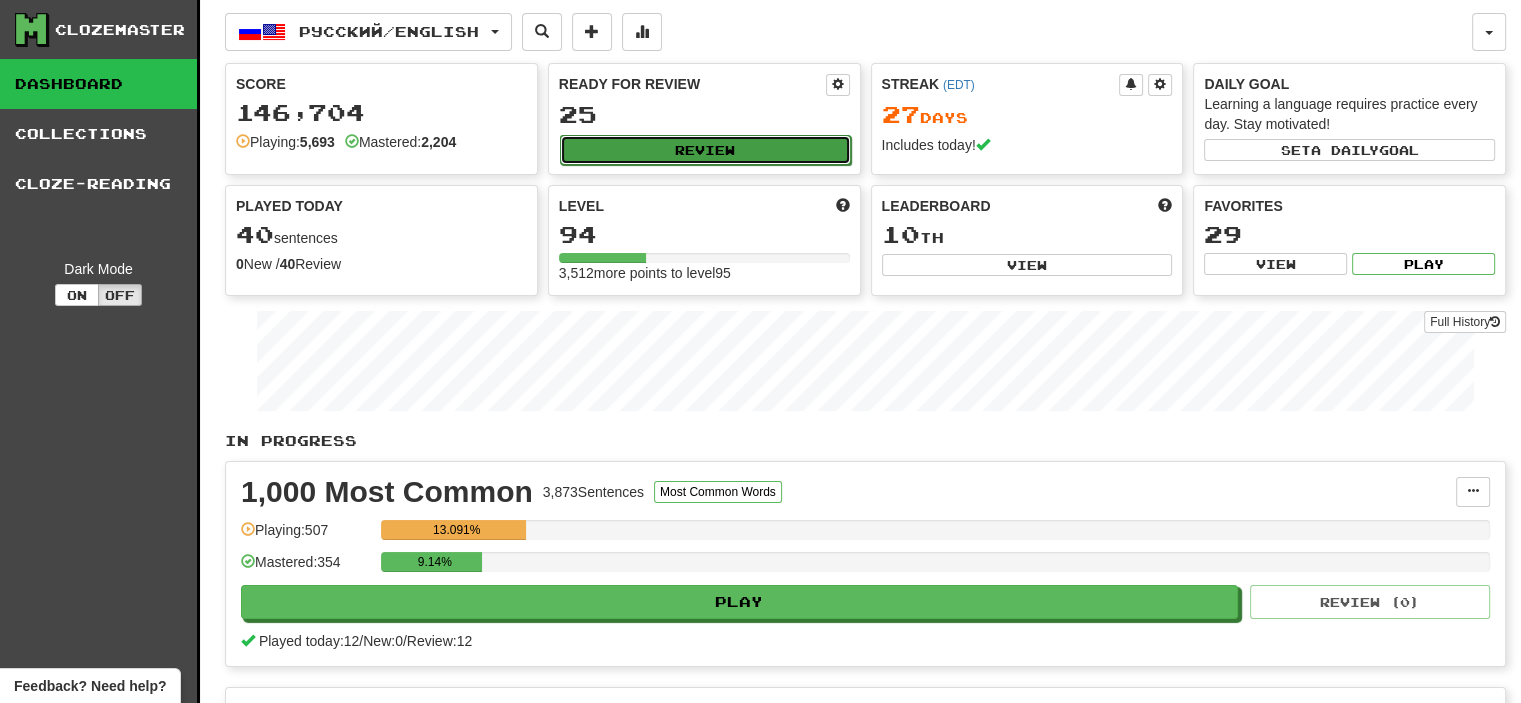 click on "Review" at bounding box center [705, 150] 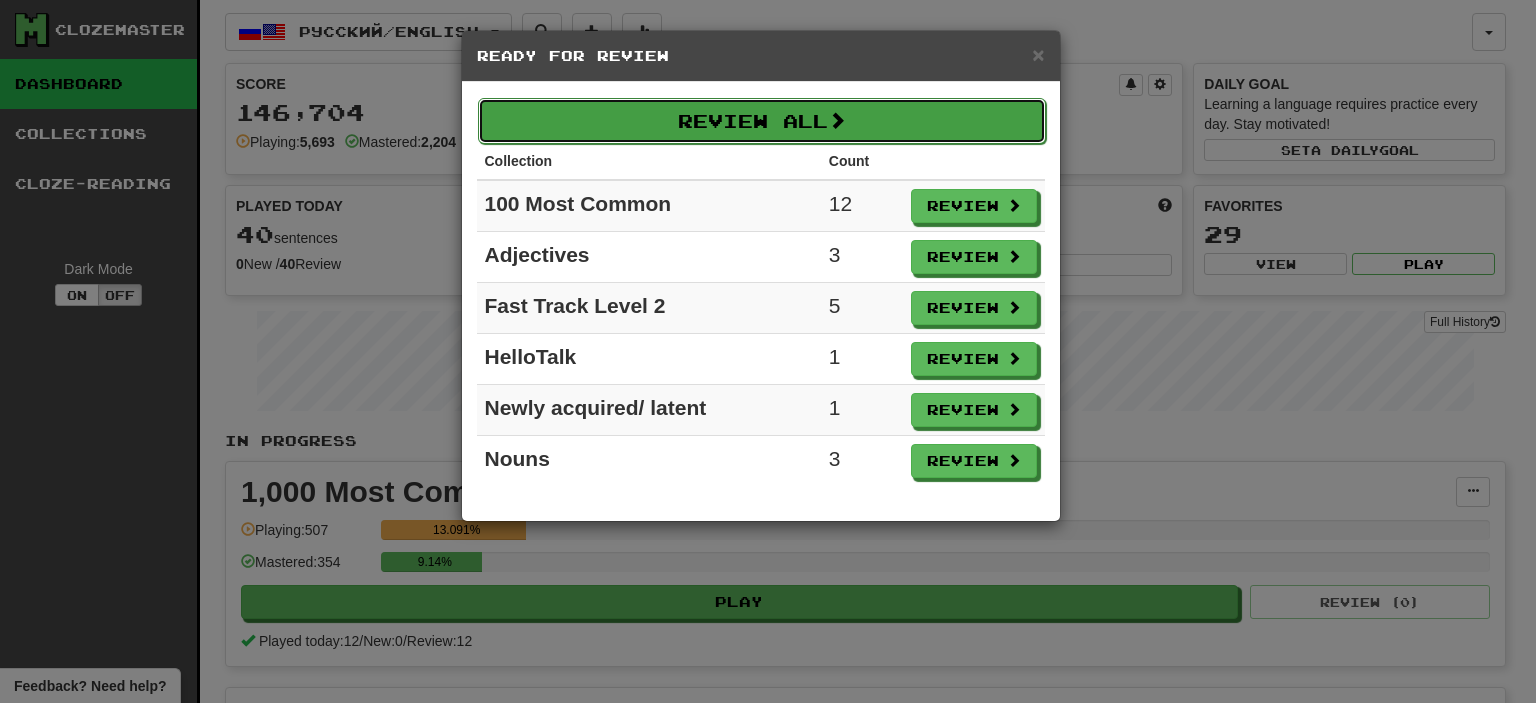 click on "Review All" at bounding box center (762, 121) 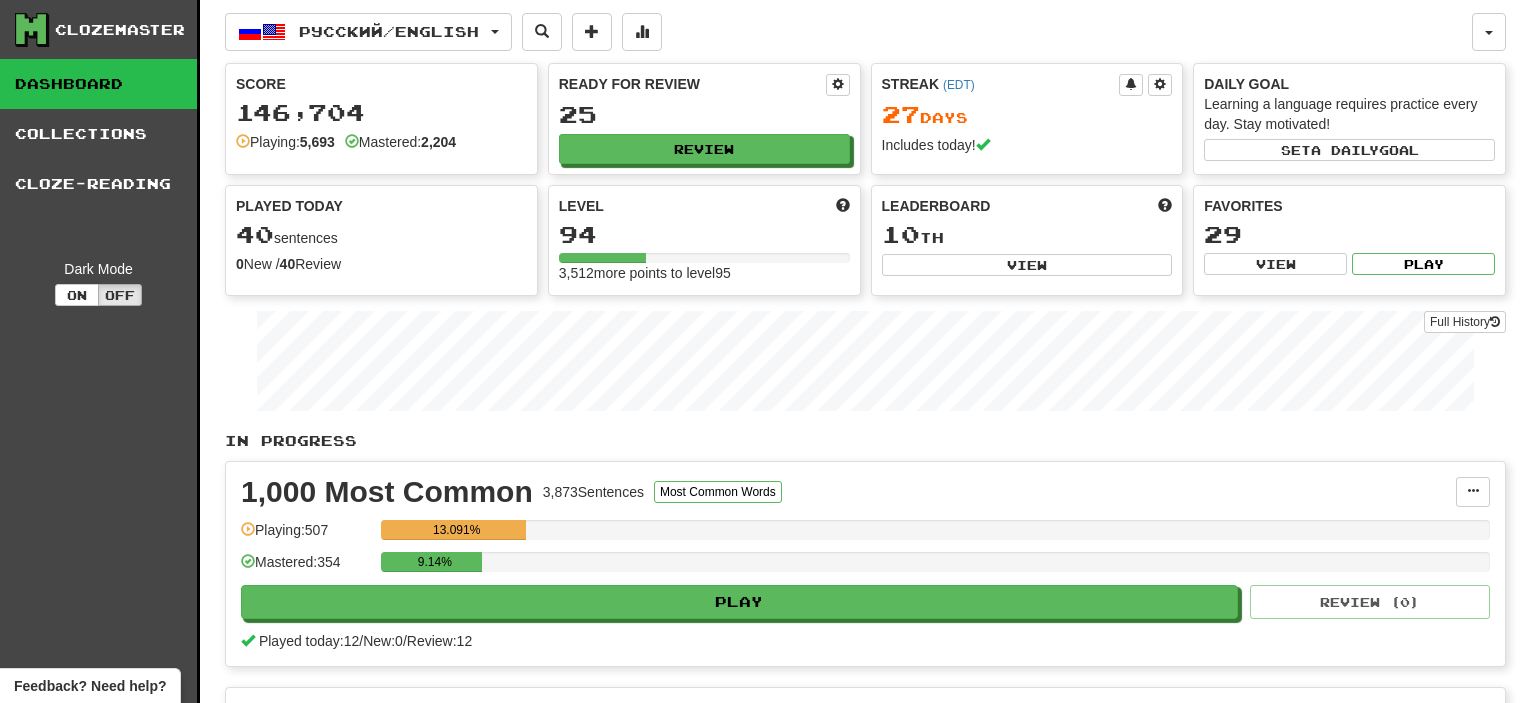 select on "**" 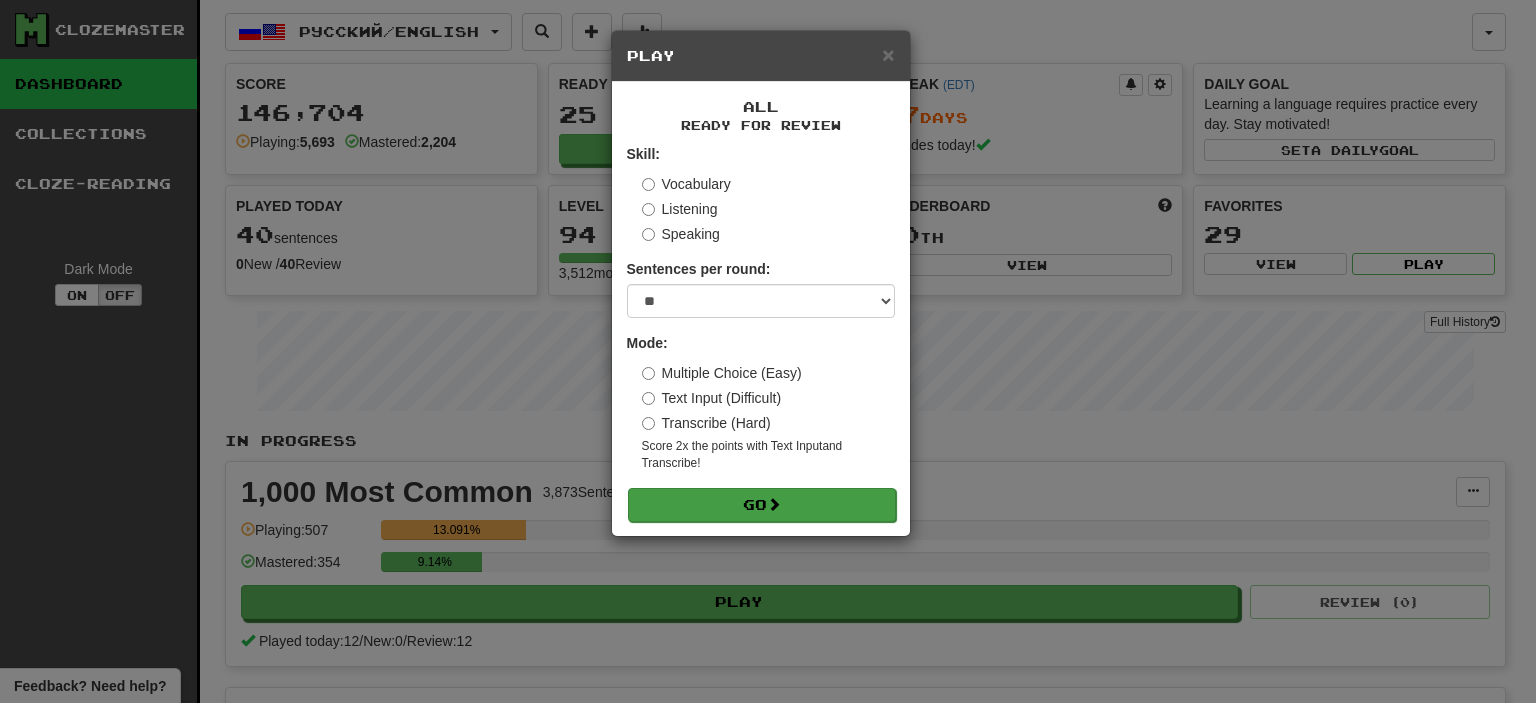 drag, startPoint x: 745, startPoint y: 279, endPoint x: 756, endPoint y: 495, distance: 216.2799 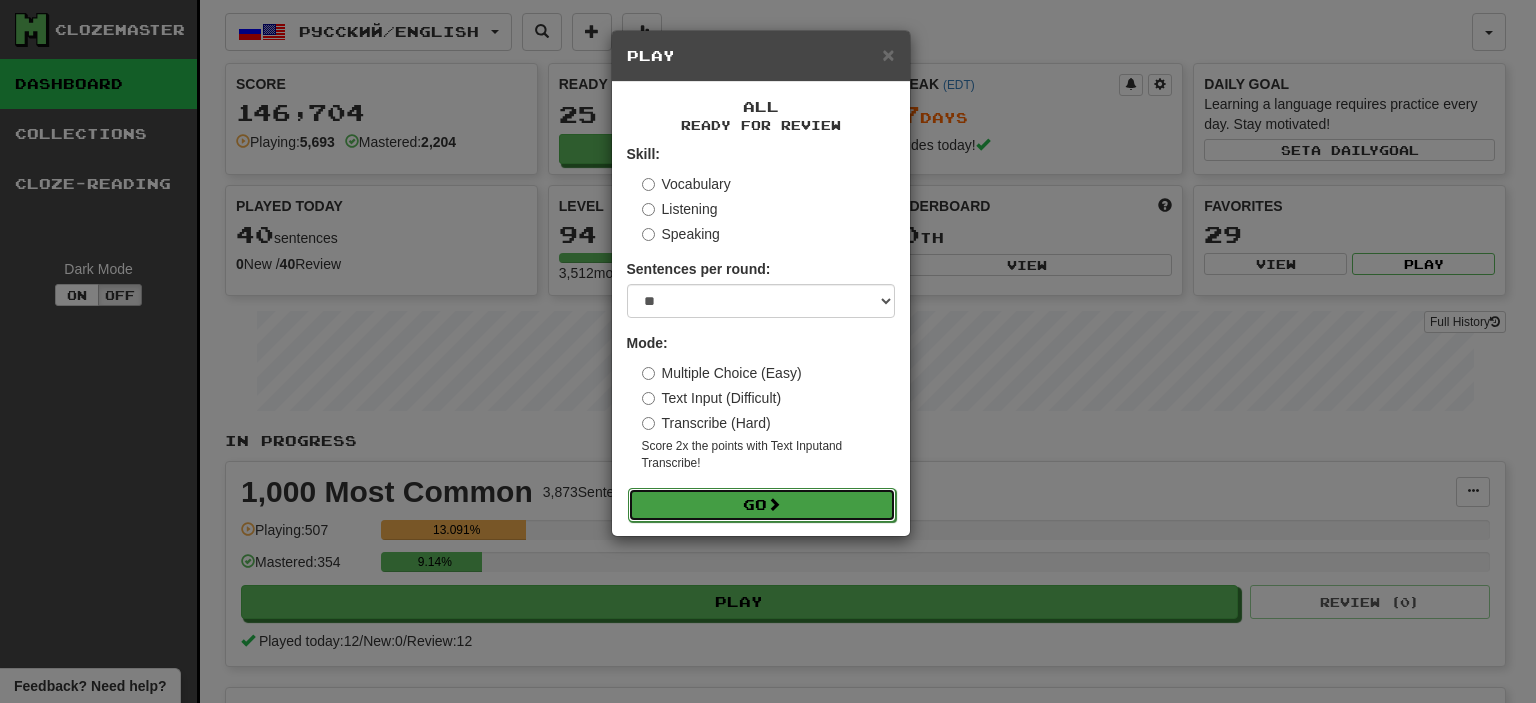 click on "Go" at bounding box center [762, 505] 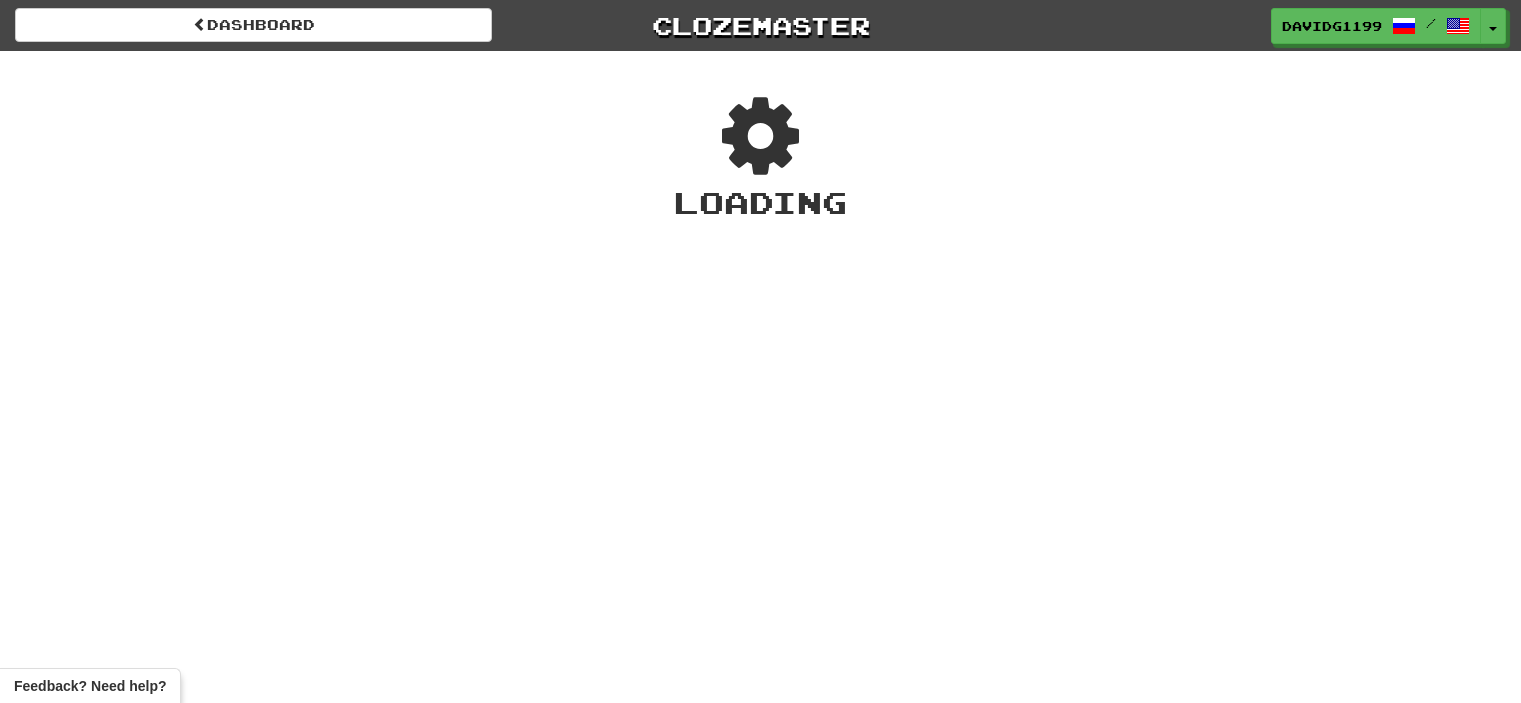 scroll, scrollTop: 0, scrollLeft: 0, axis: both 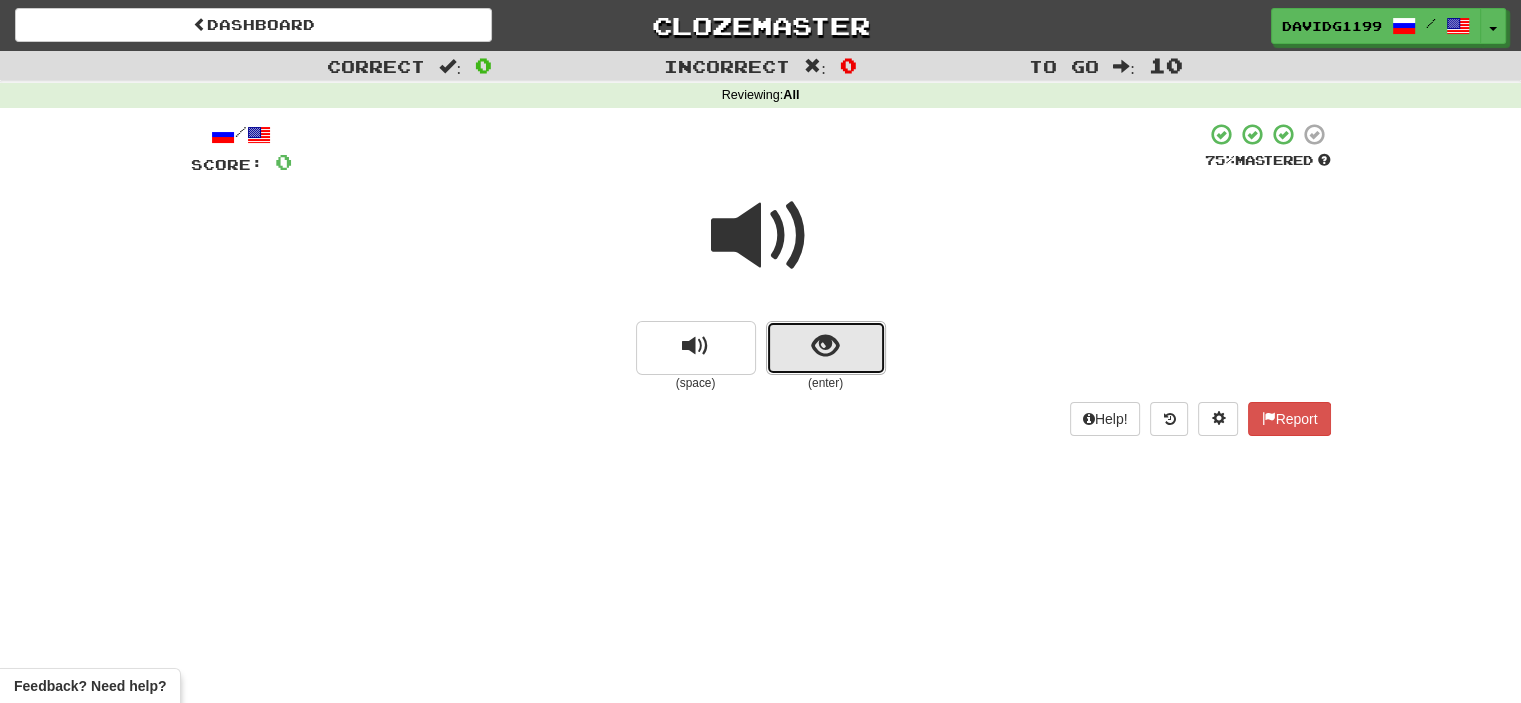click at bounding box center [826, 348] 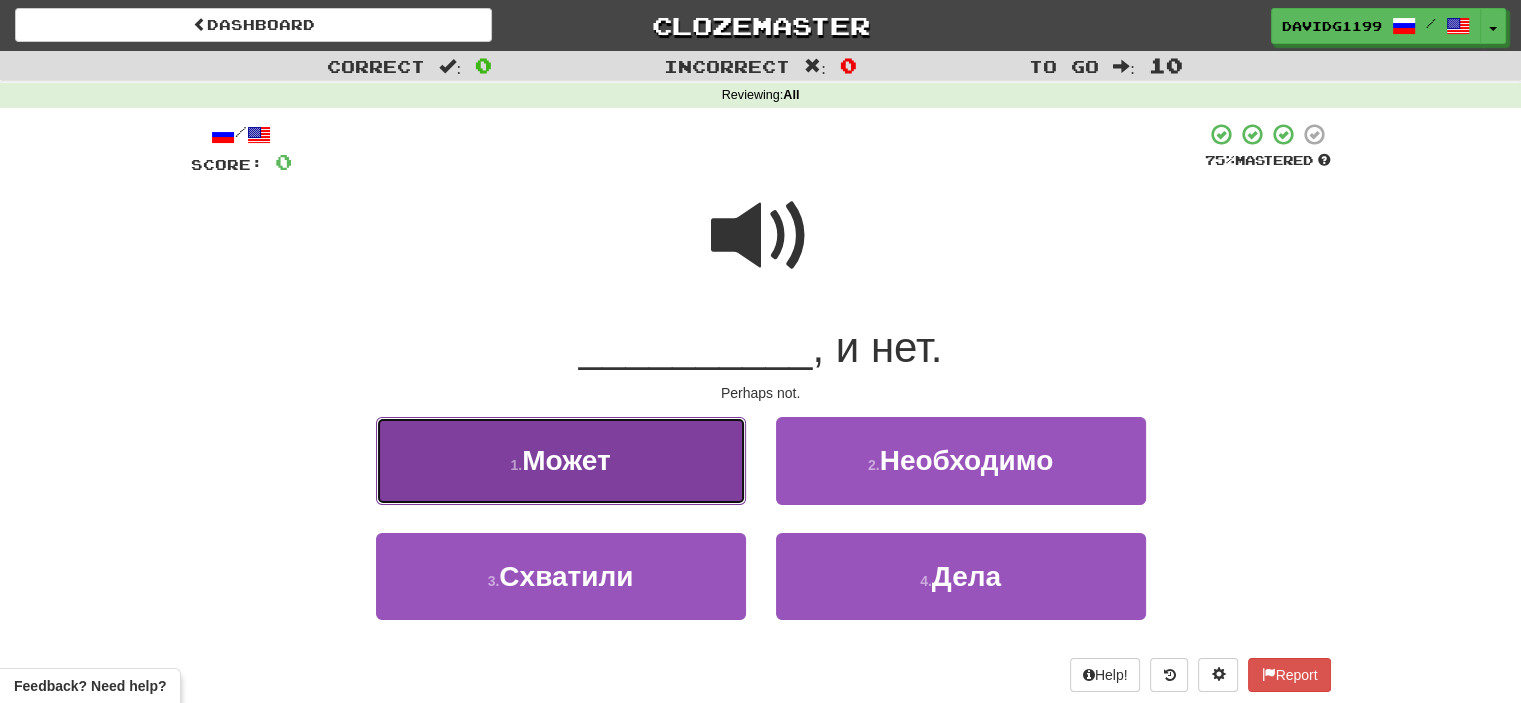 drag, startPoint x: 668, startPoint y: 470, endPoint x: 640, endPoint y: 470, distance: 28 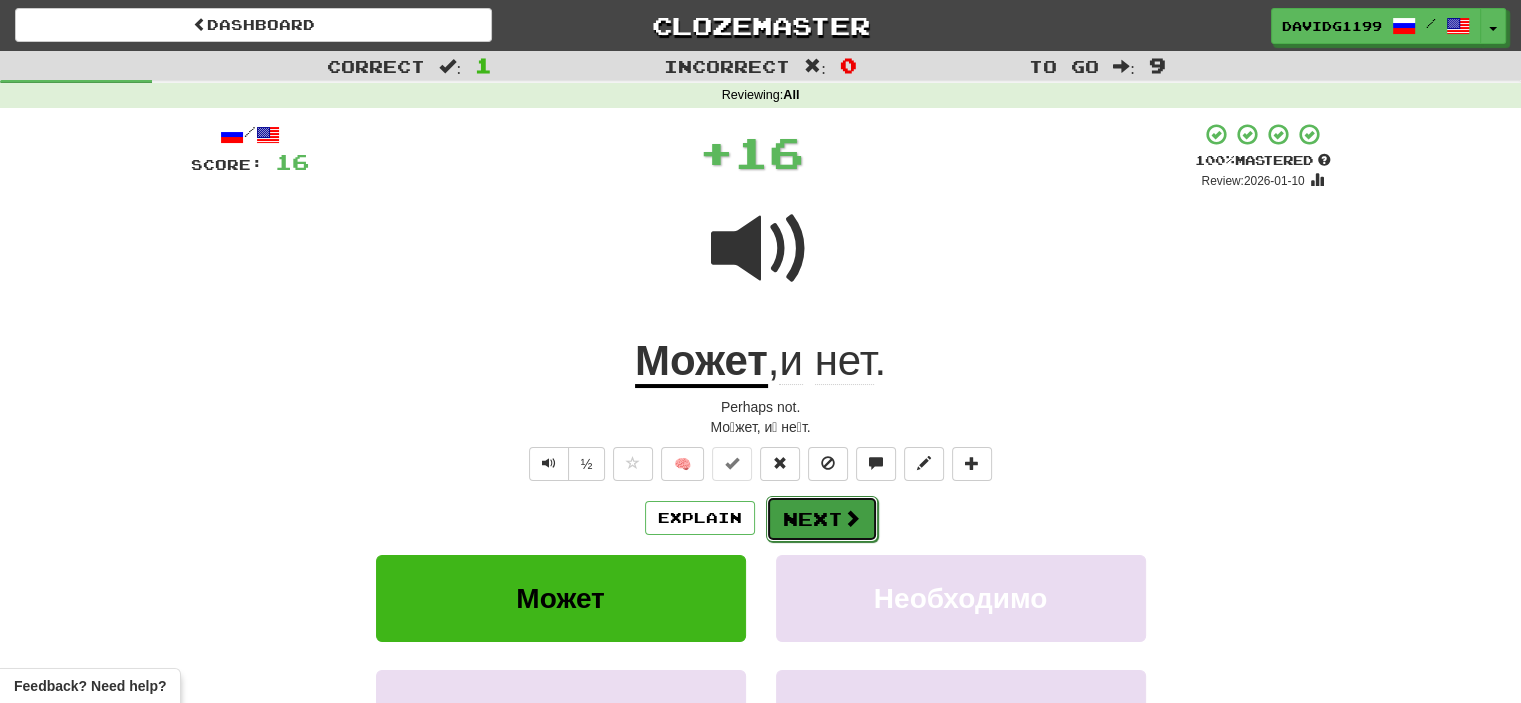 click on "Next" at bounding box center [822, 519] 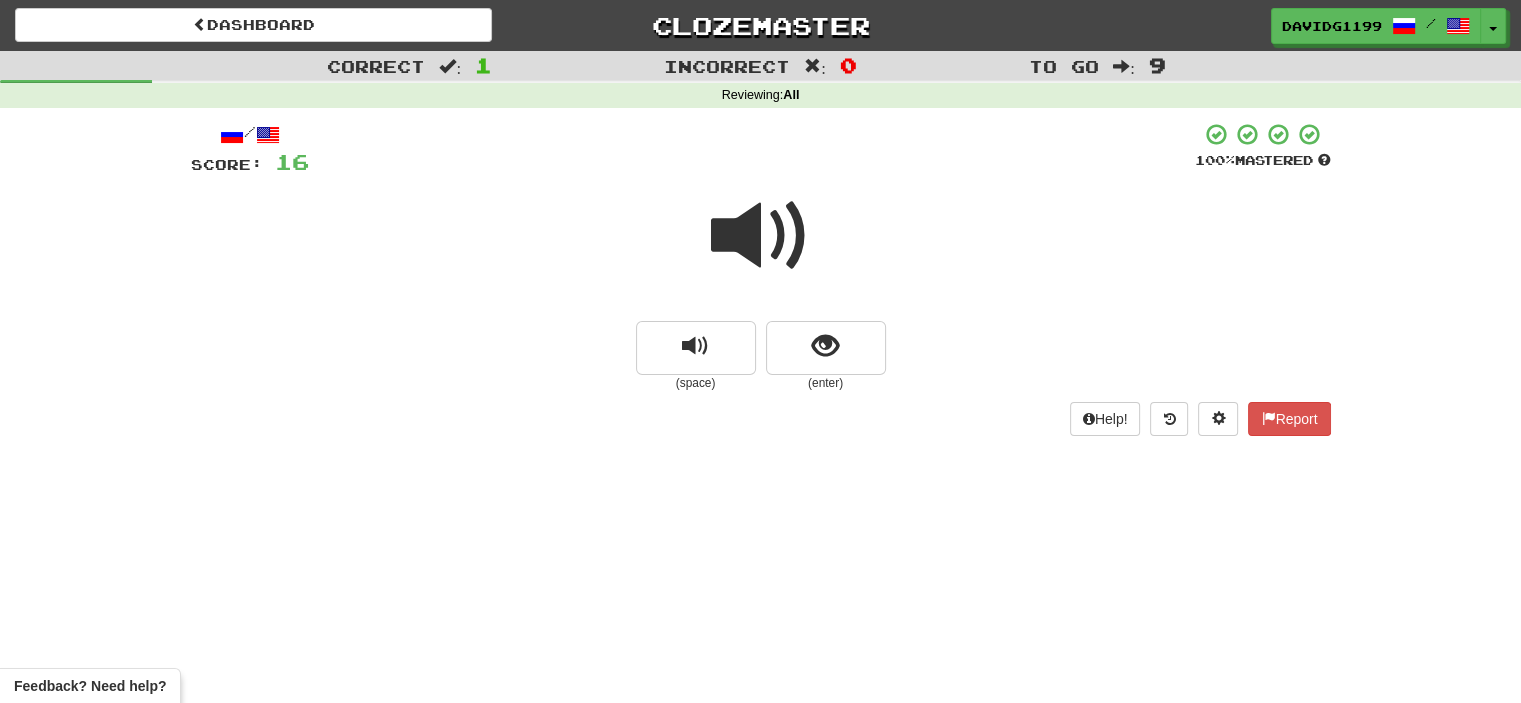click at bounding box center [761, 236] 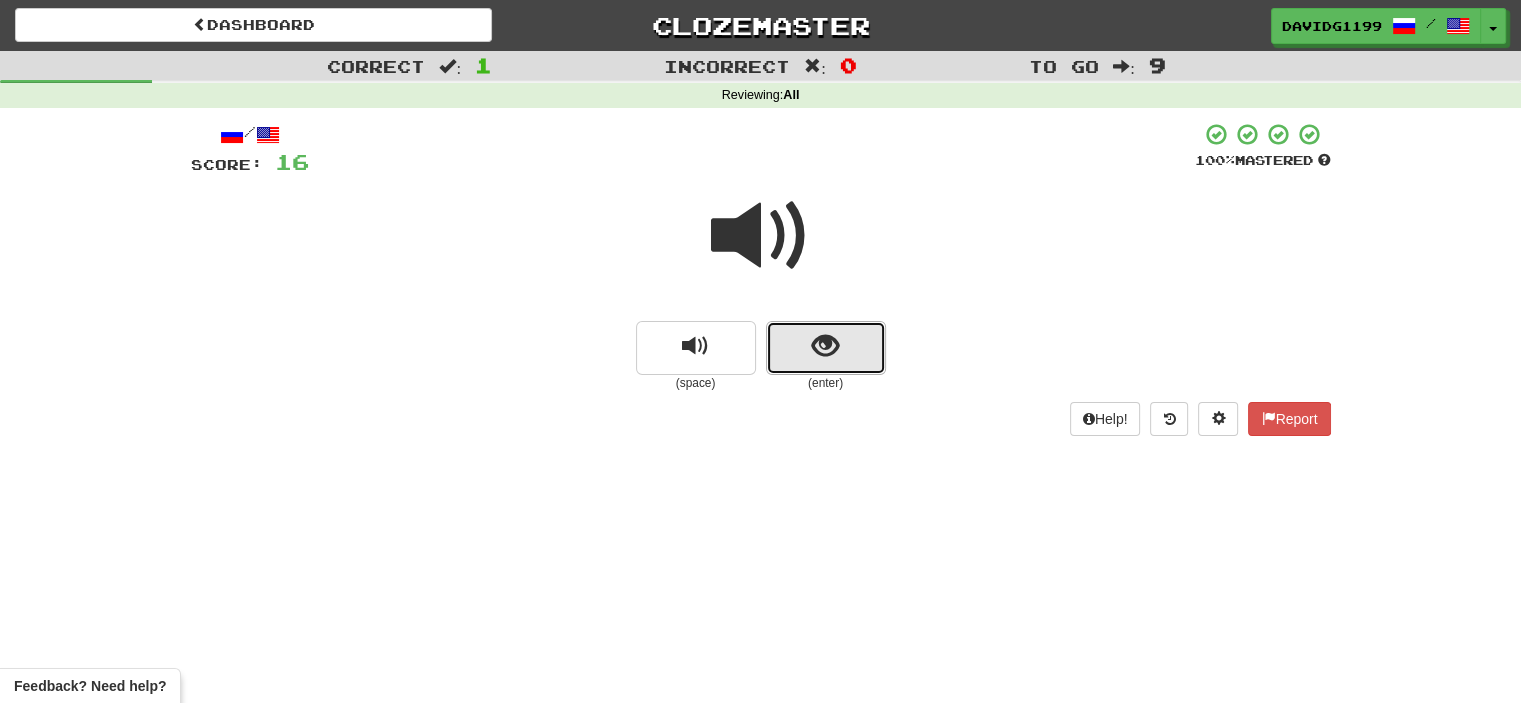 click at bounding box center [826, 348] 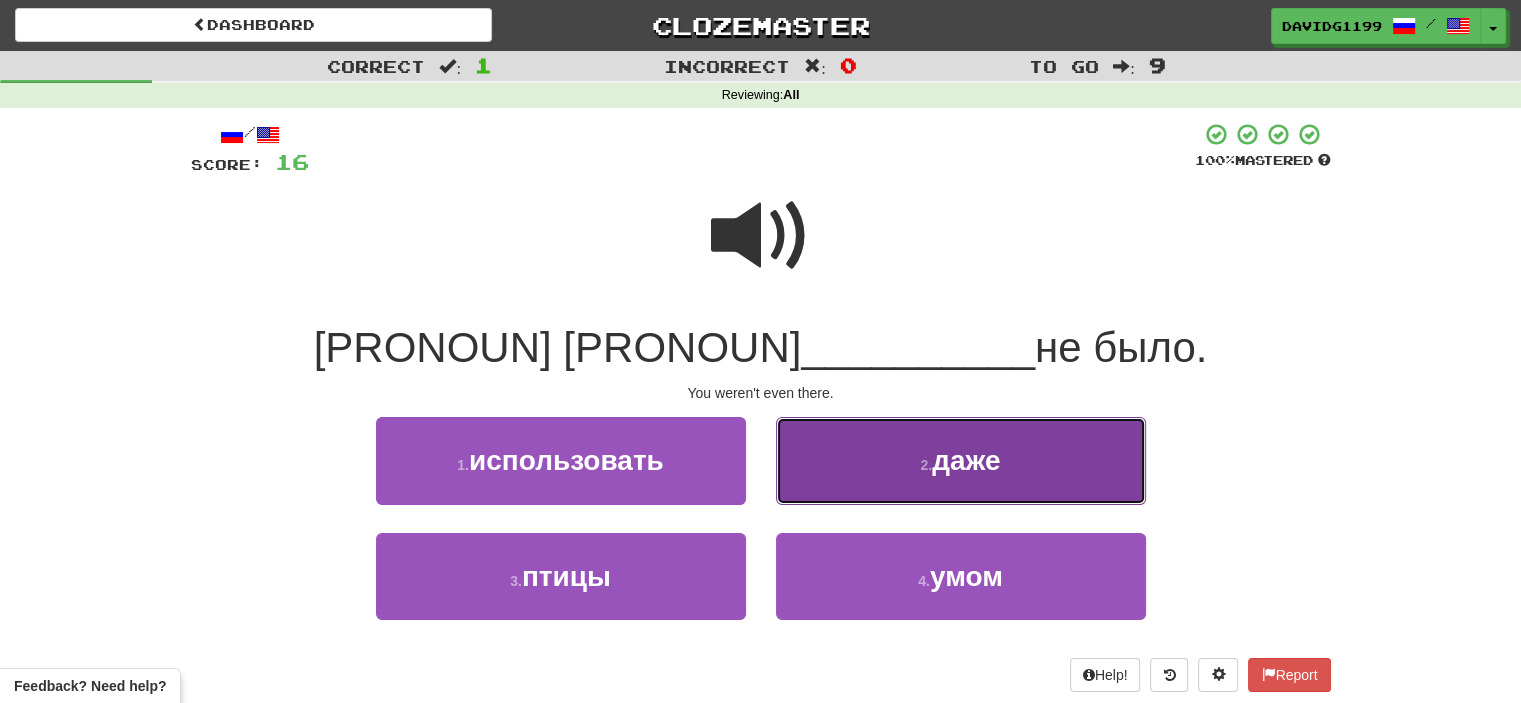 click on "2 .  даже" at bounding box center (961, 460) 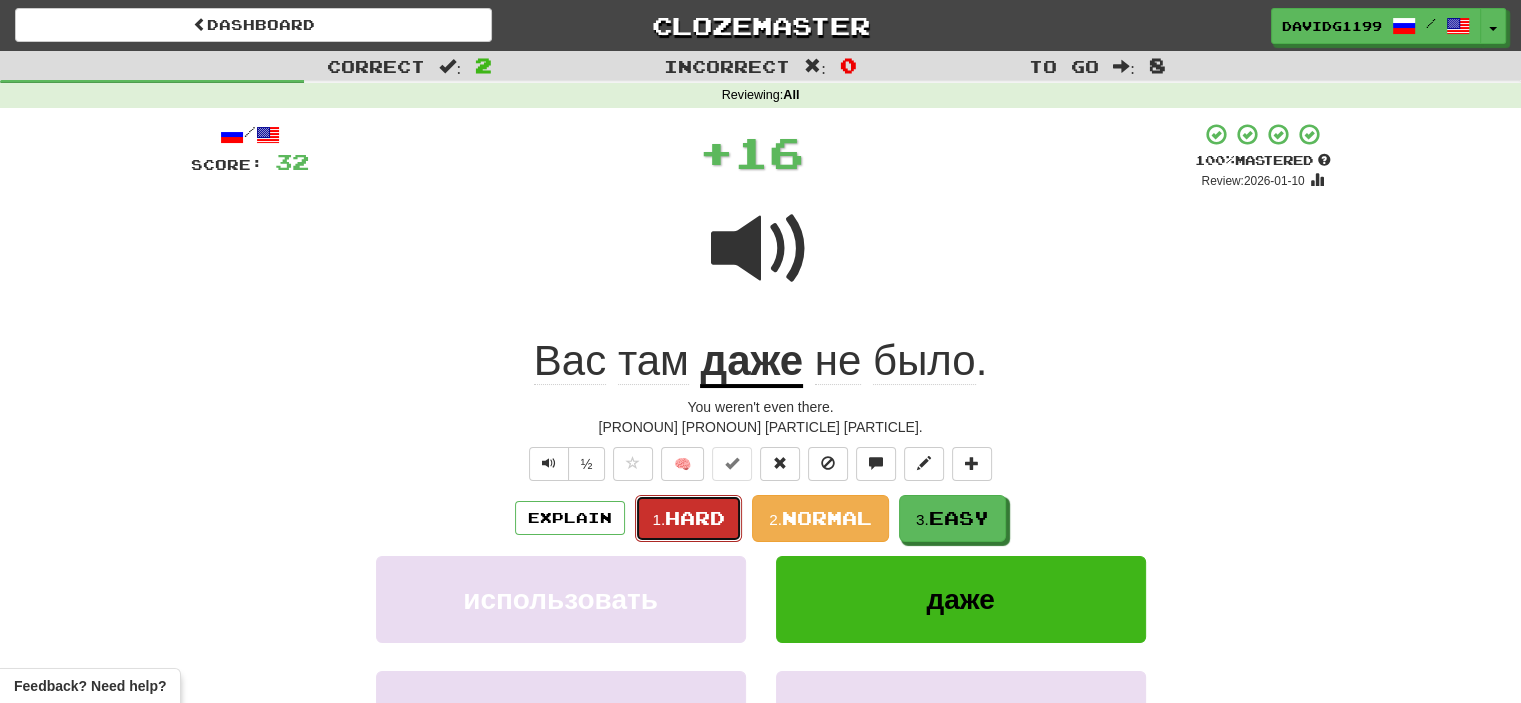 click on "Hard" at bounding box center [695, 518] 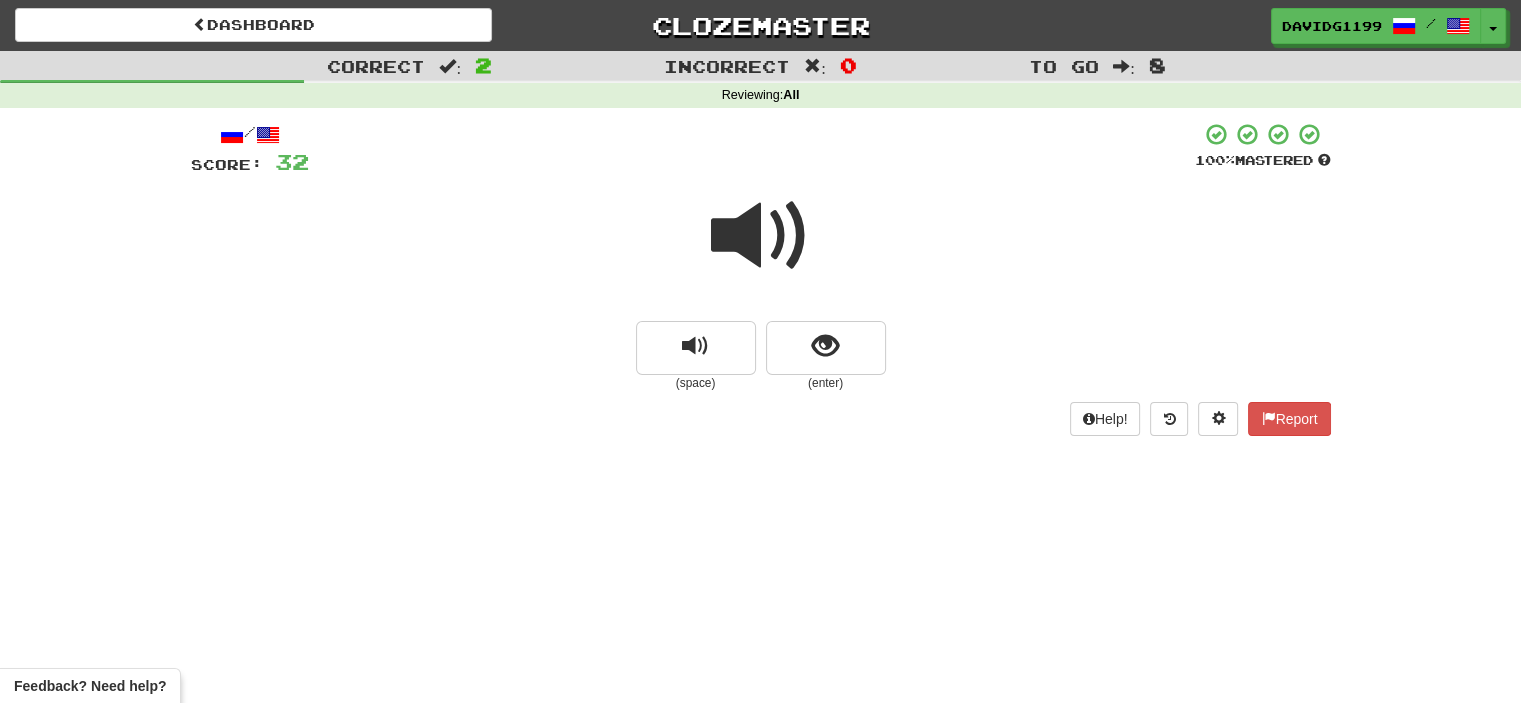 click at bounding box center (761, 236) 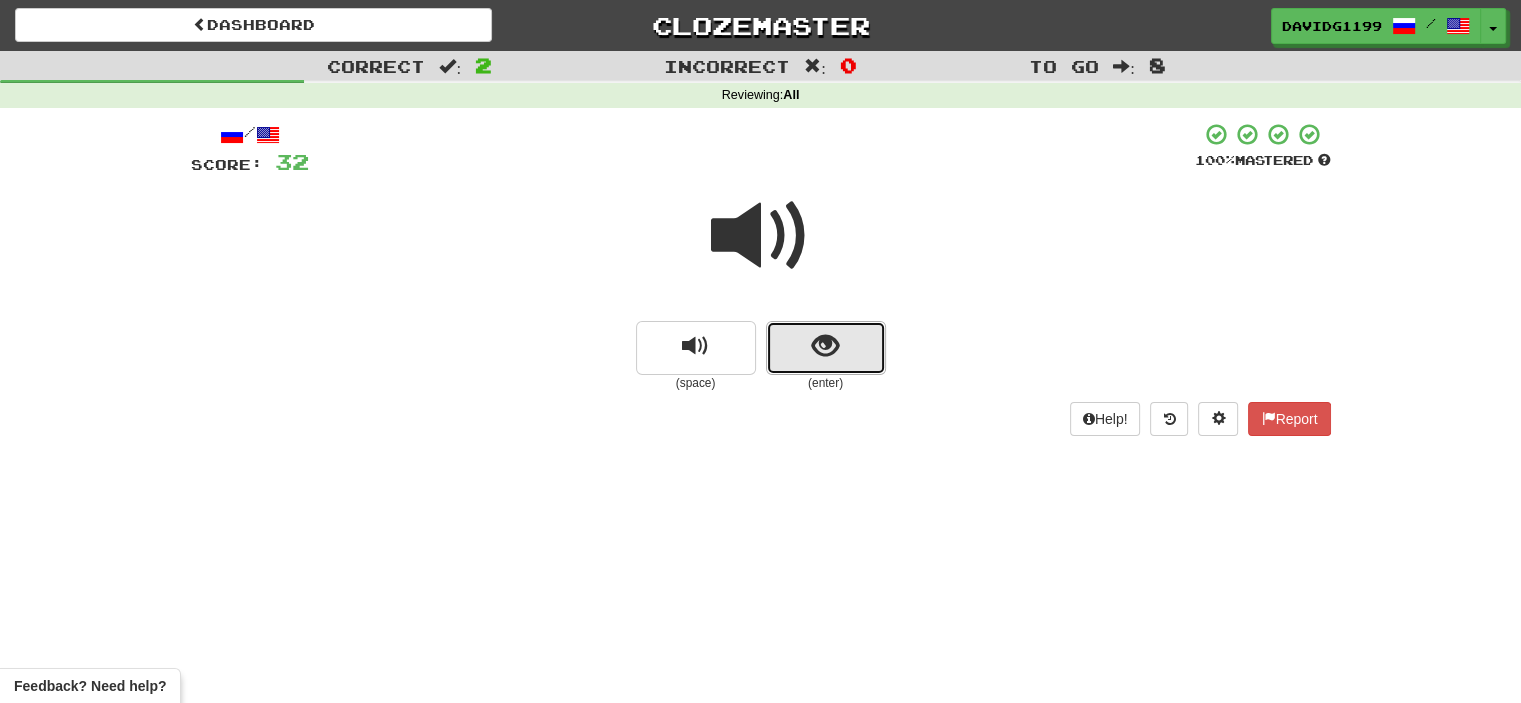 click at bounding box center (826, 348) 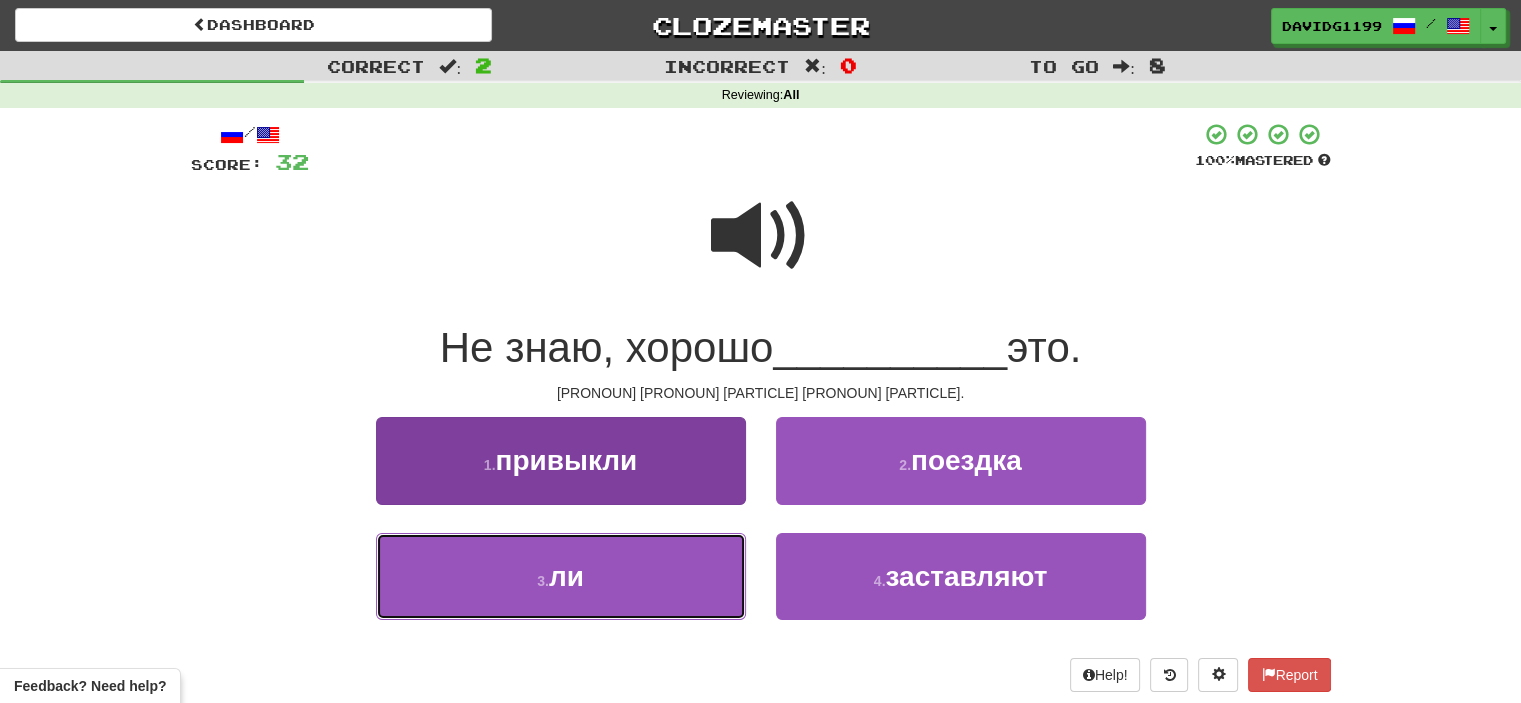 drag, startPoint x: 641, startPoint y: 575, endPoint x: 620, endPoint y: 570, distance: 21.587032 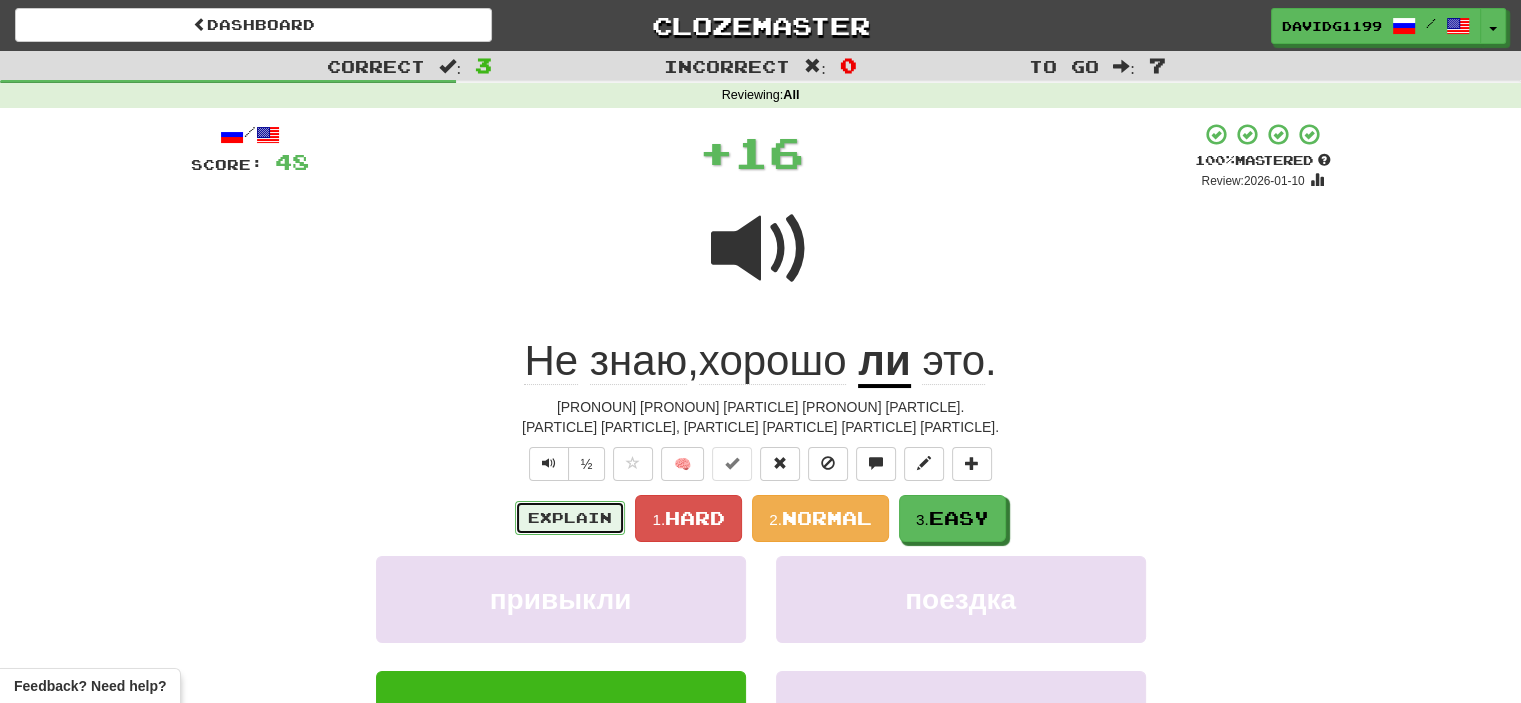 click on "Explain" at bounding box center (570, 518) 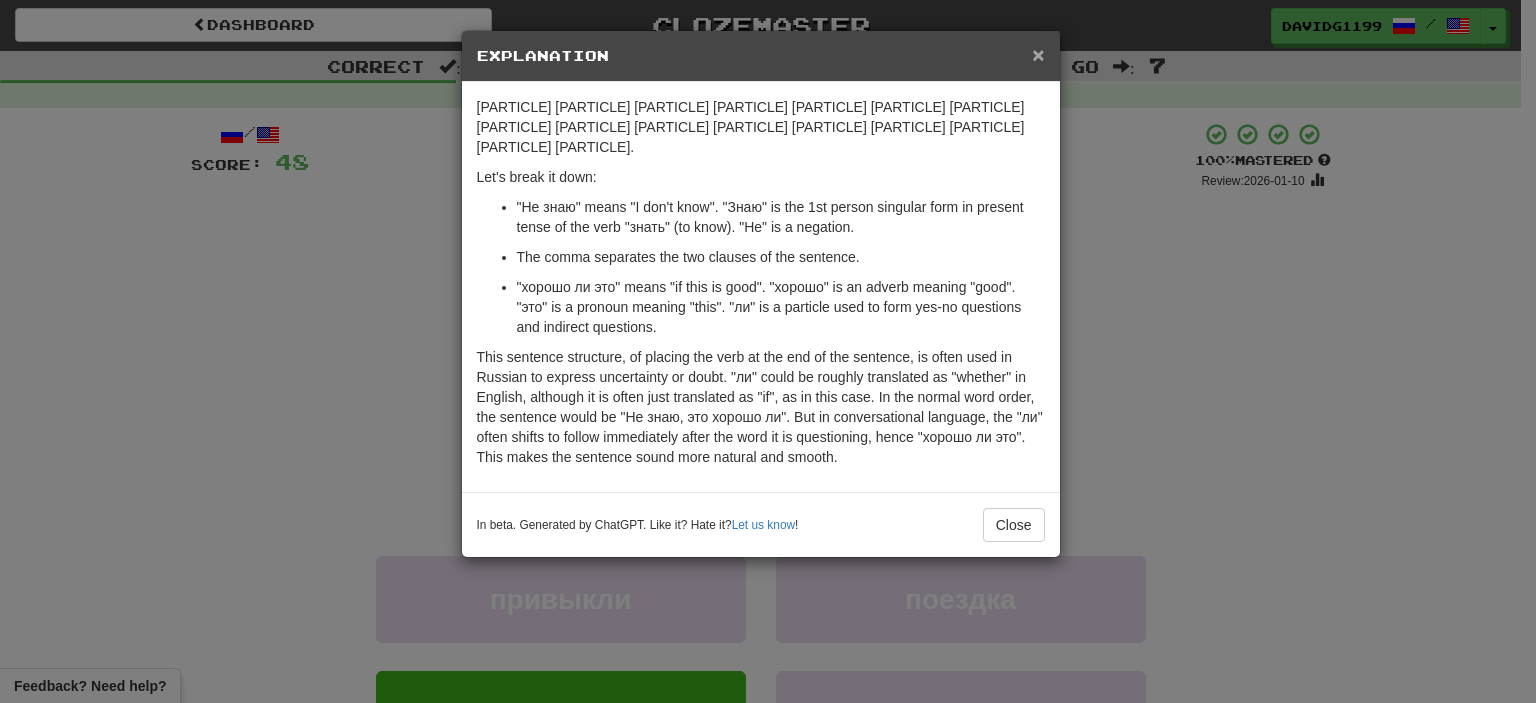 click on "×" at bounding box center [1038, 54] 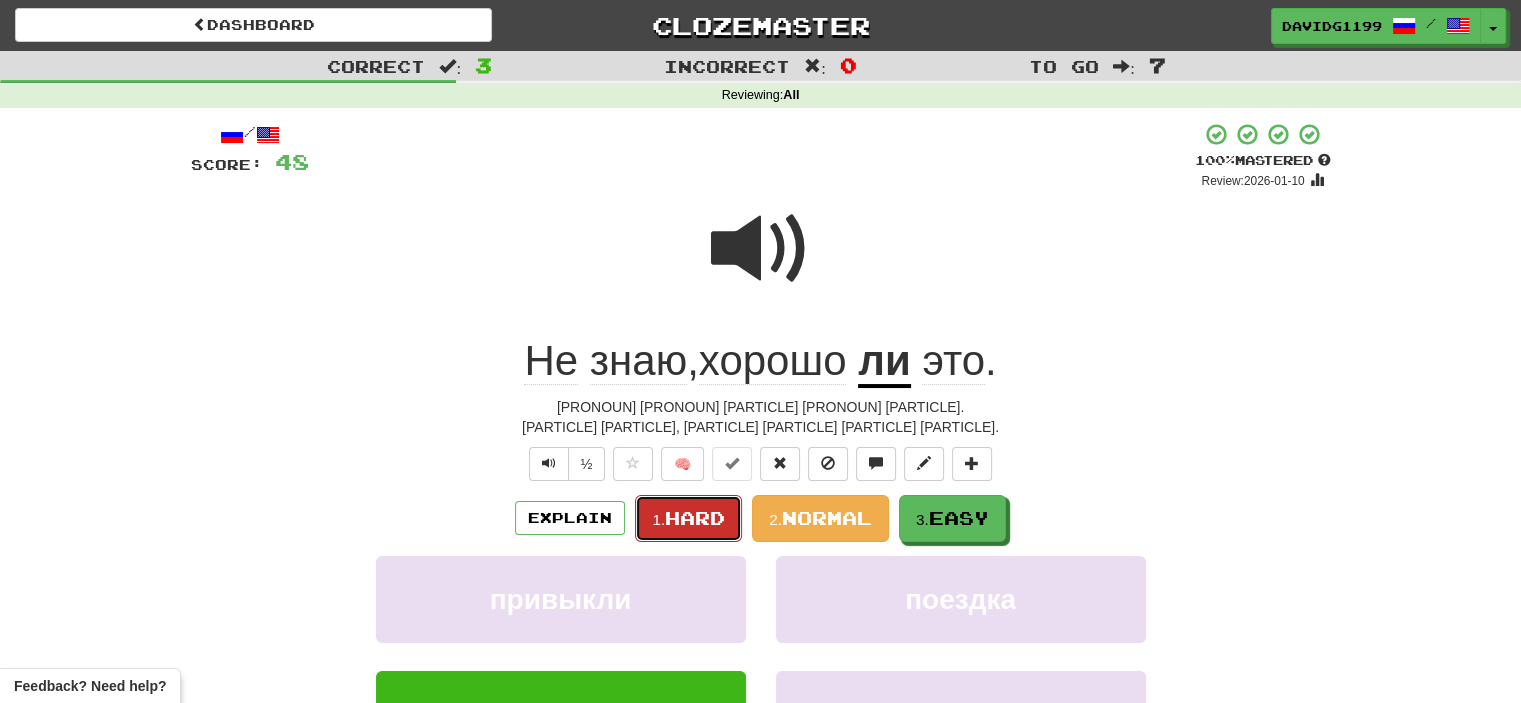 drag, startPoint x: 671, startPoint y: 518, endPoint x: 656, endPoint y: 511, distance: 16.552946 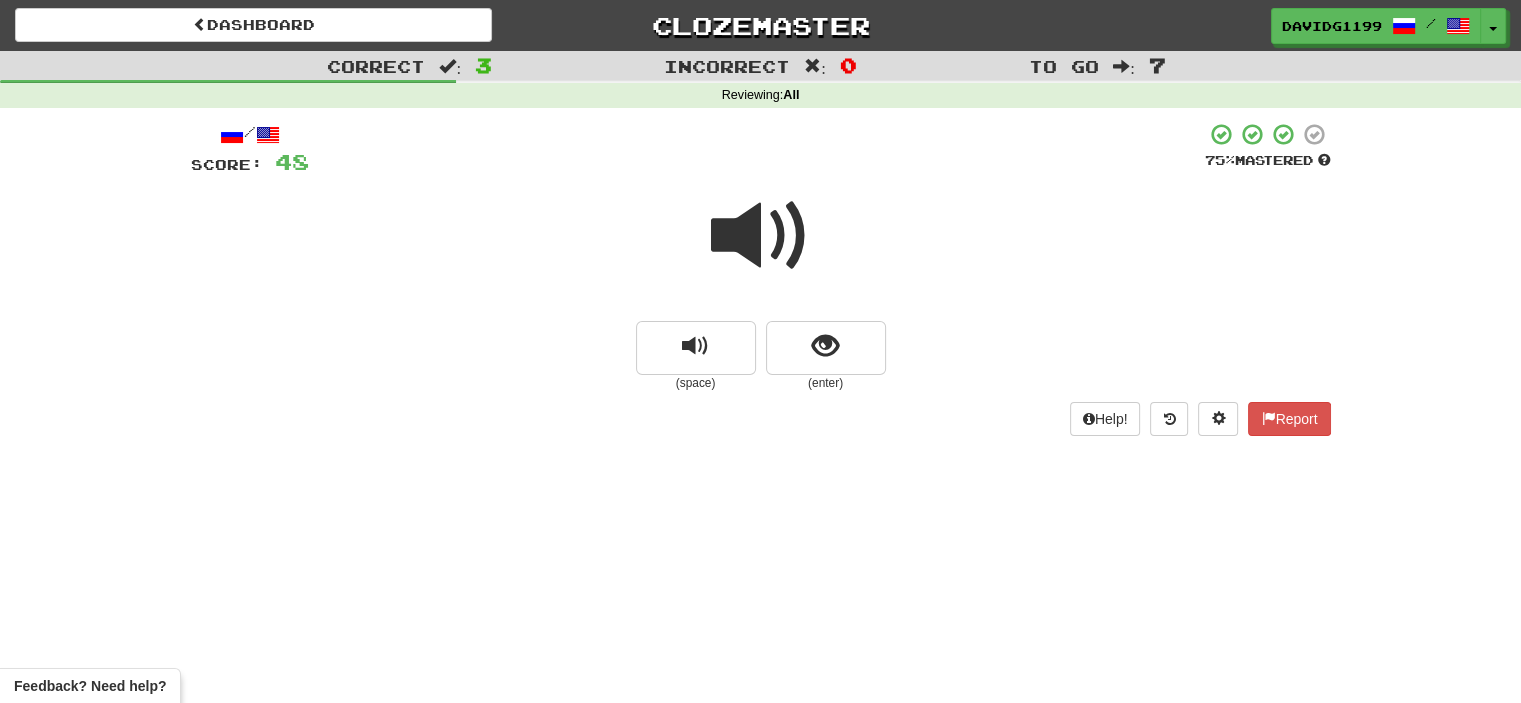click at bounding box center (761, 236) 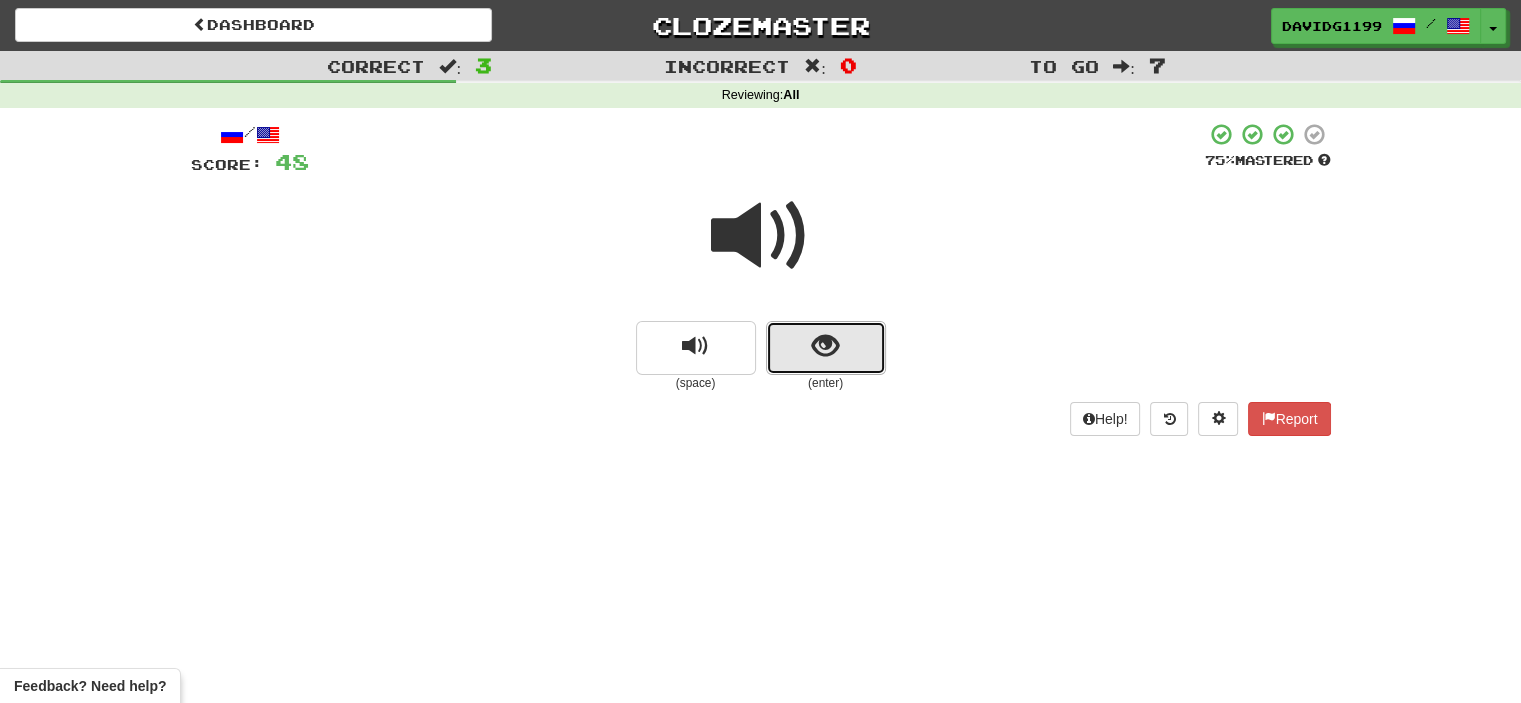 drag, startPoint x: 801, startPoint y: 347, endPoint x: 770, endPoint y: 347, distance: 31 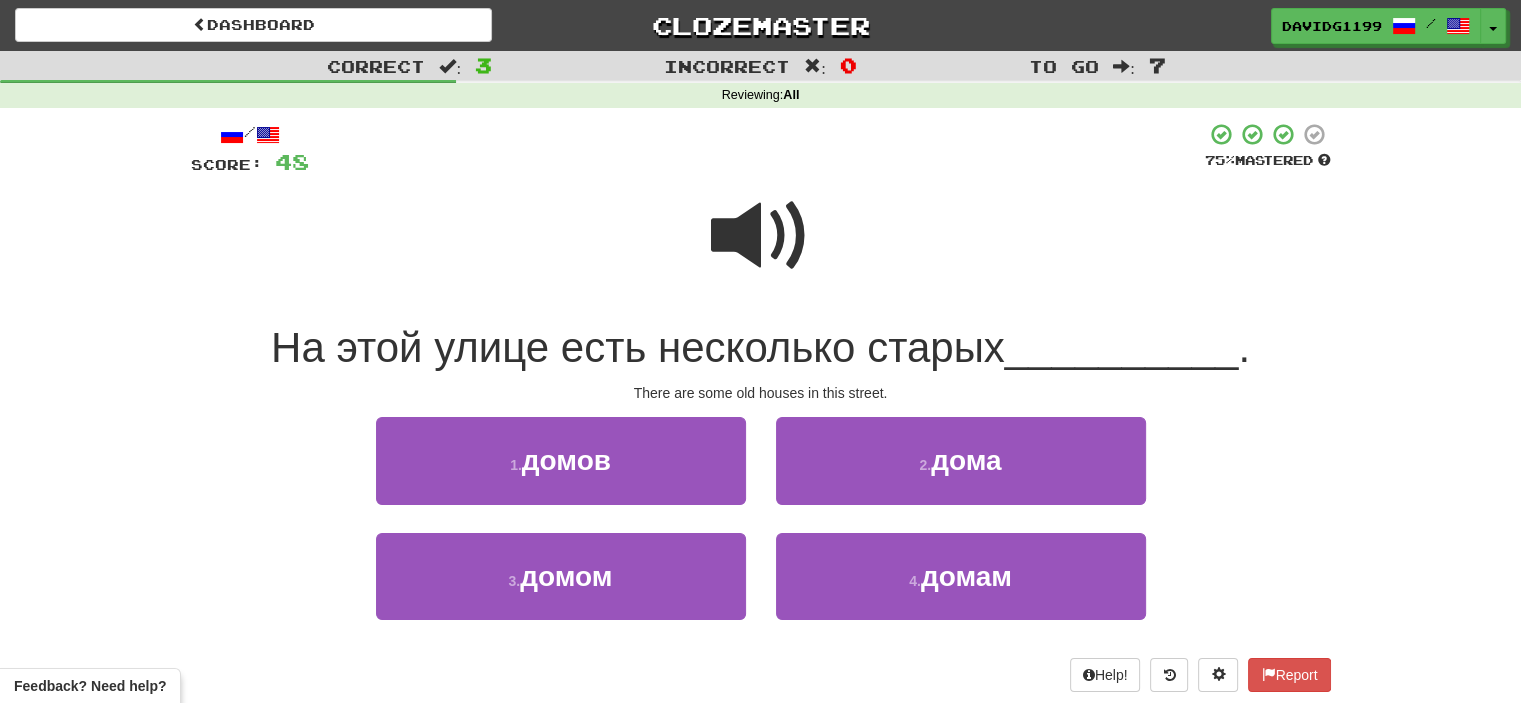 click at bounding box center [761, 236] 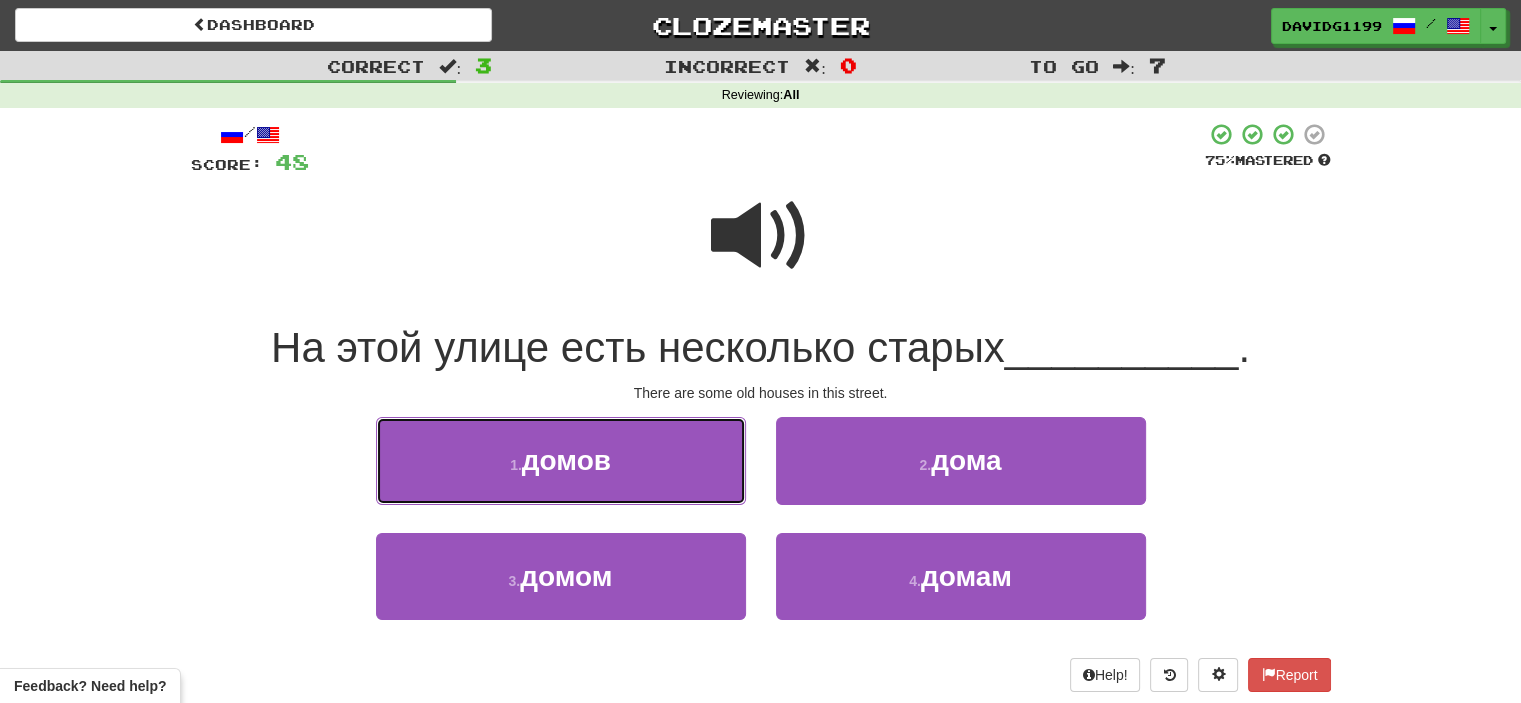 drag, startPoint x: 637, startPoint y: 491, endPoint x: 612, endPoint y: 476, distance: 29.15476 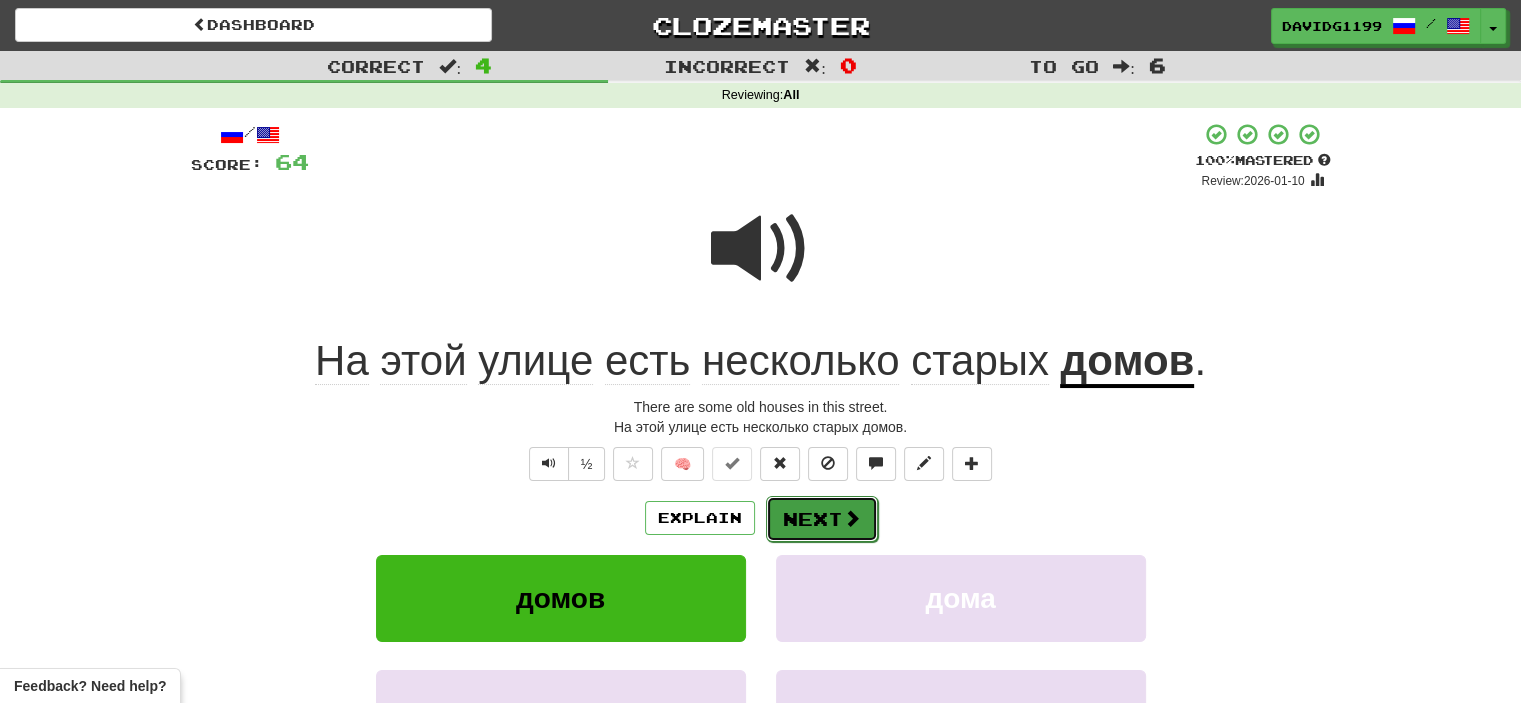 click on "Next" at bounding box center [822, 519] 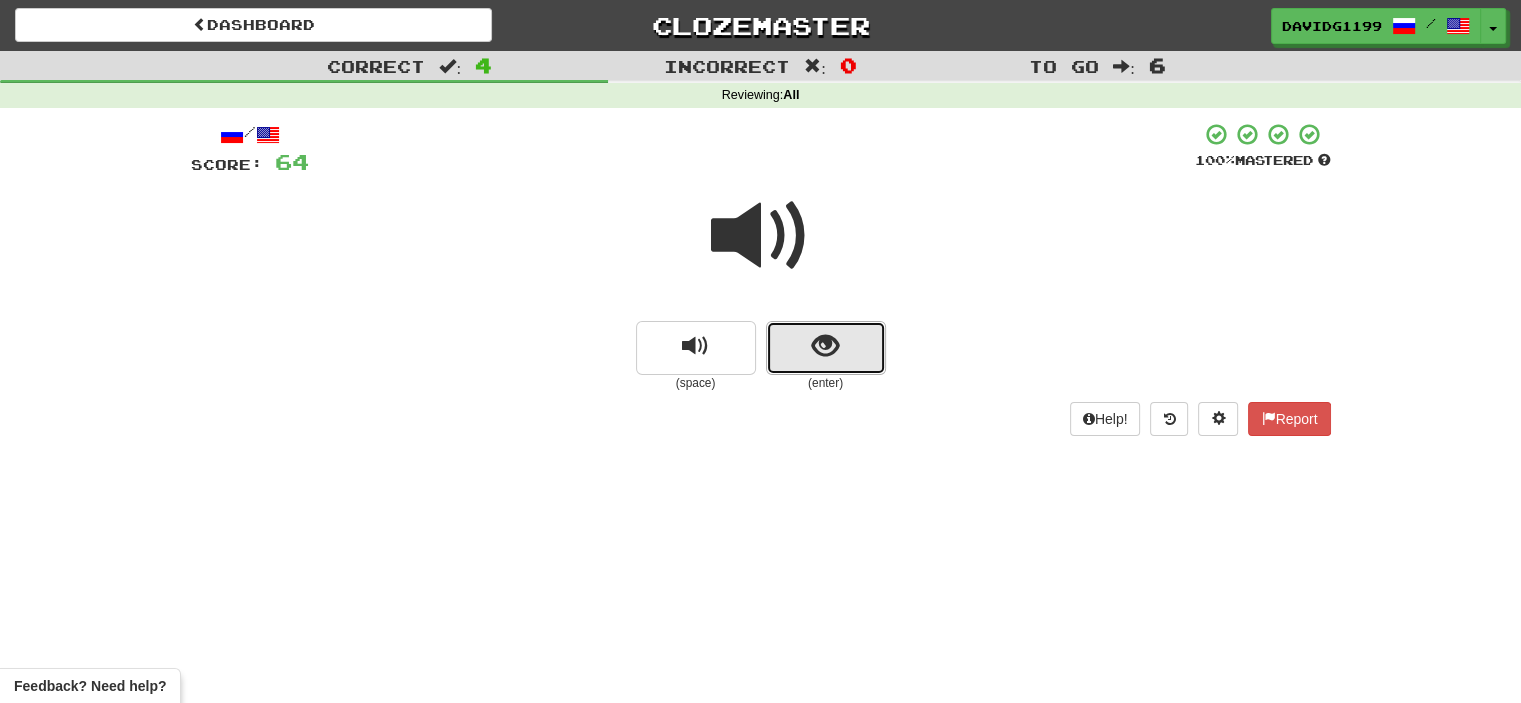click at bounding box center (826, 348) 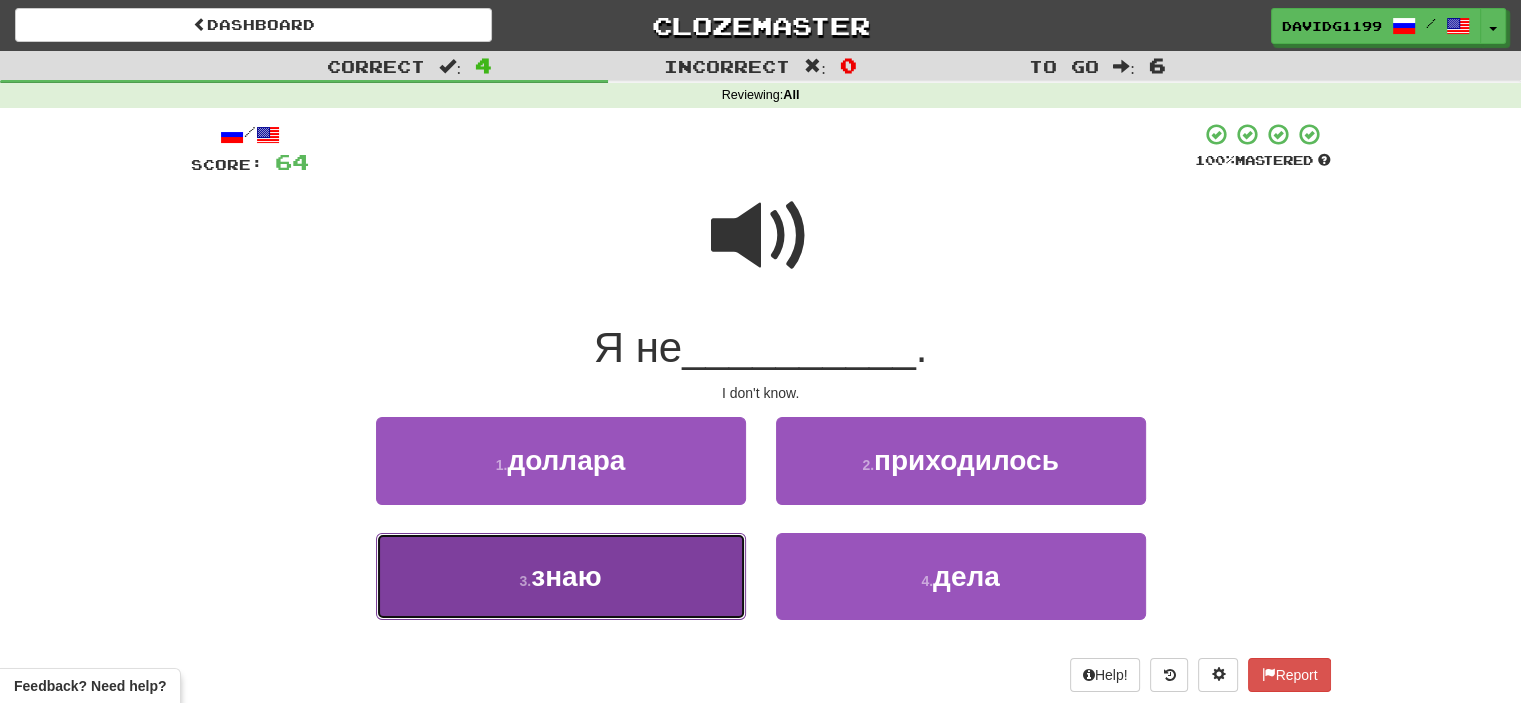 click on "3 .  знаю" at bounding box center (561, 576) 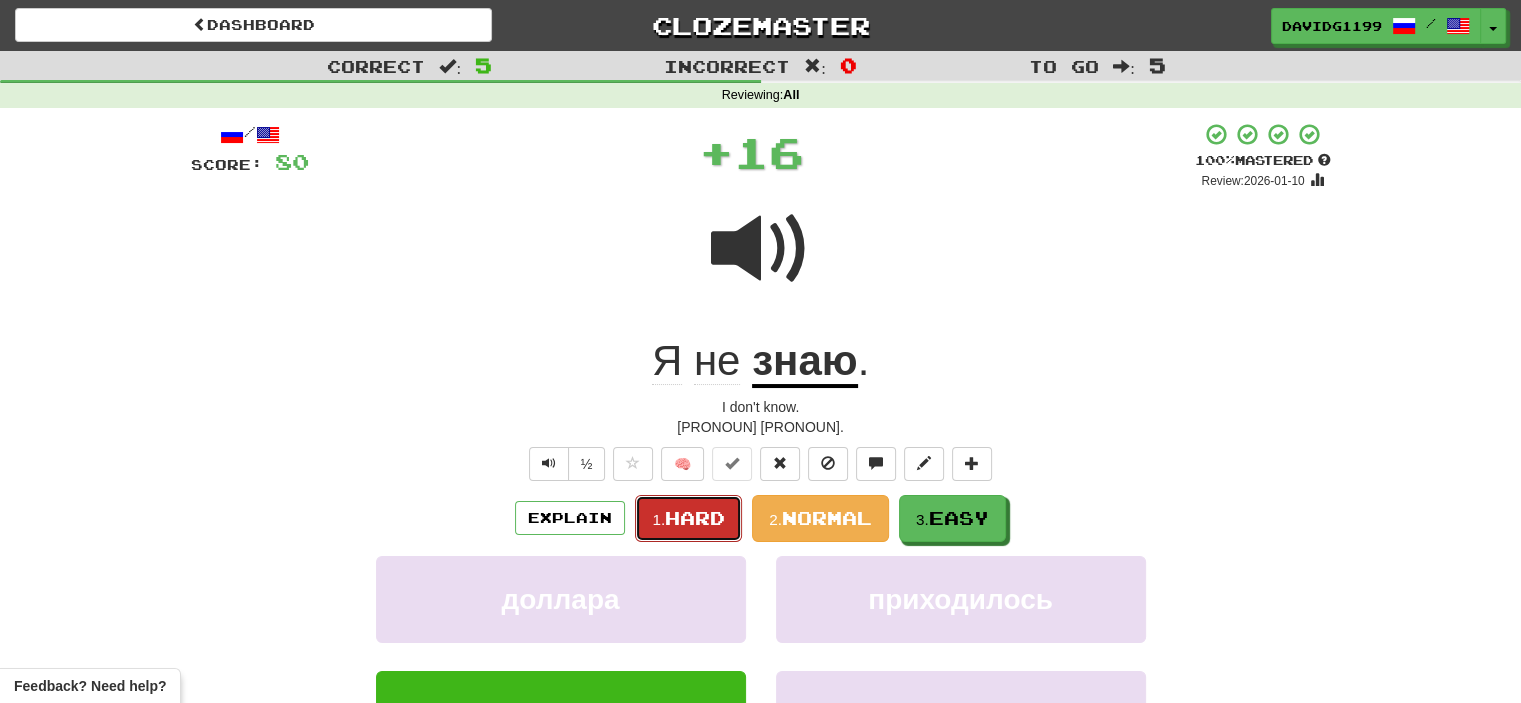click on "Hard" at bounding box center (695, 518) 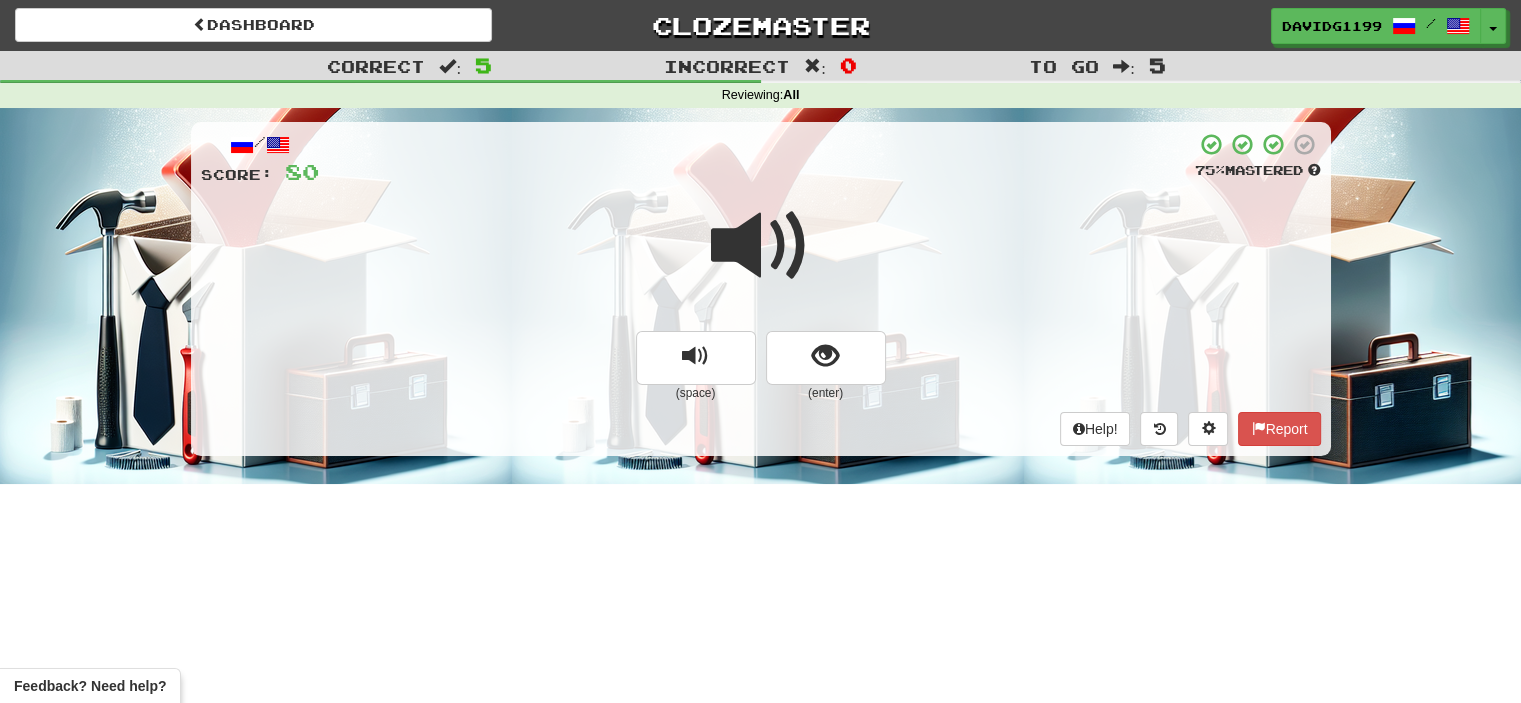 click at bounding box center [761, 246] 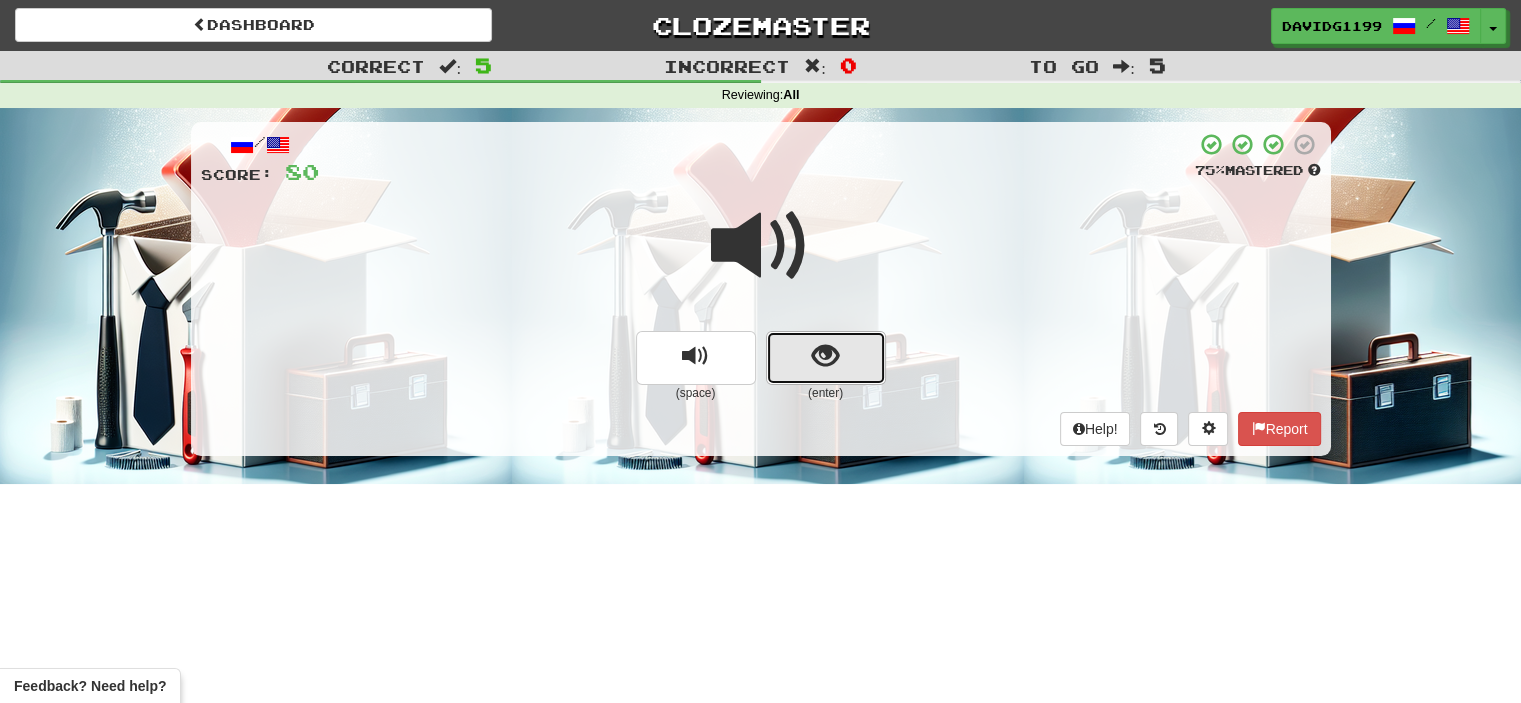 click at bounding box center [826, 358] 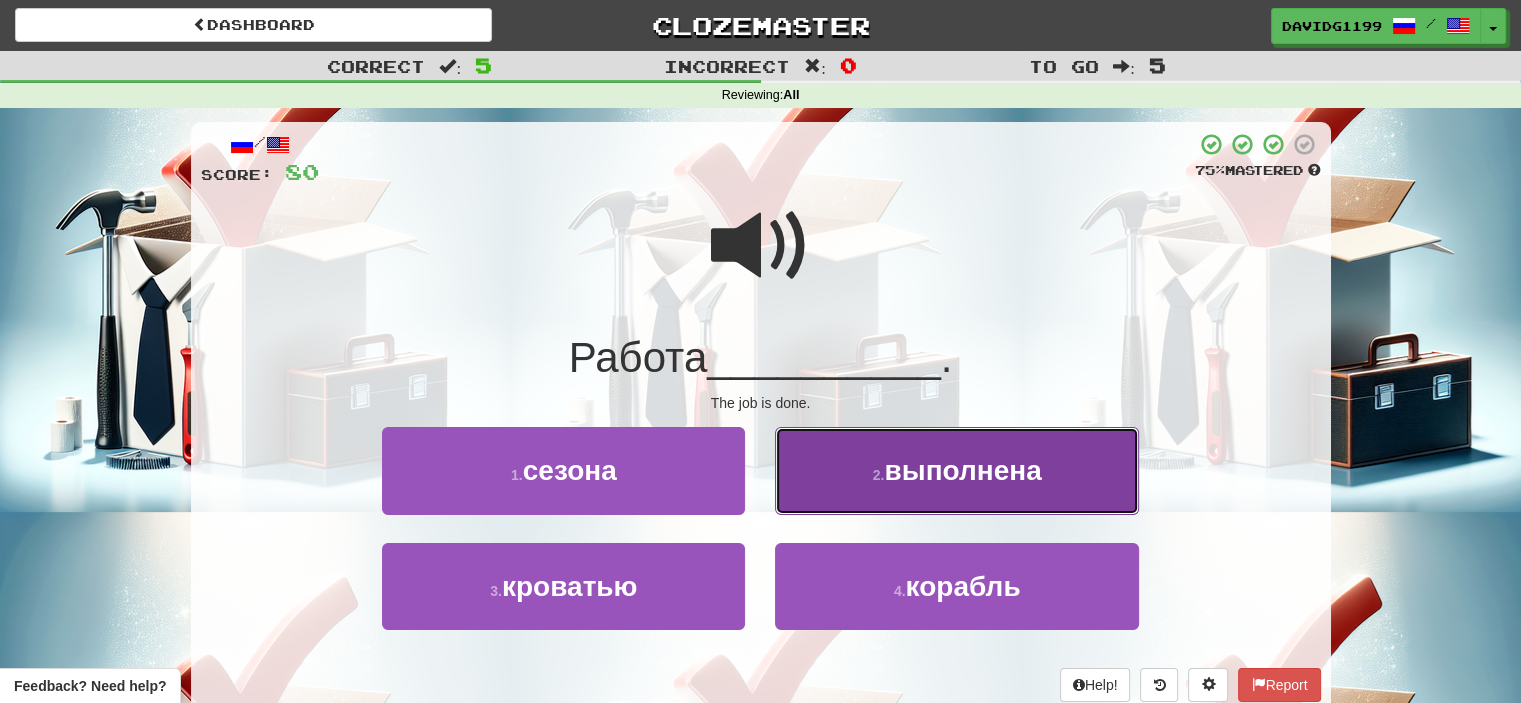 click on "выполнена" at bounding box center (962, 470) 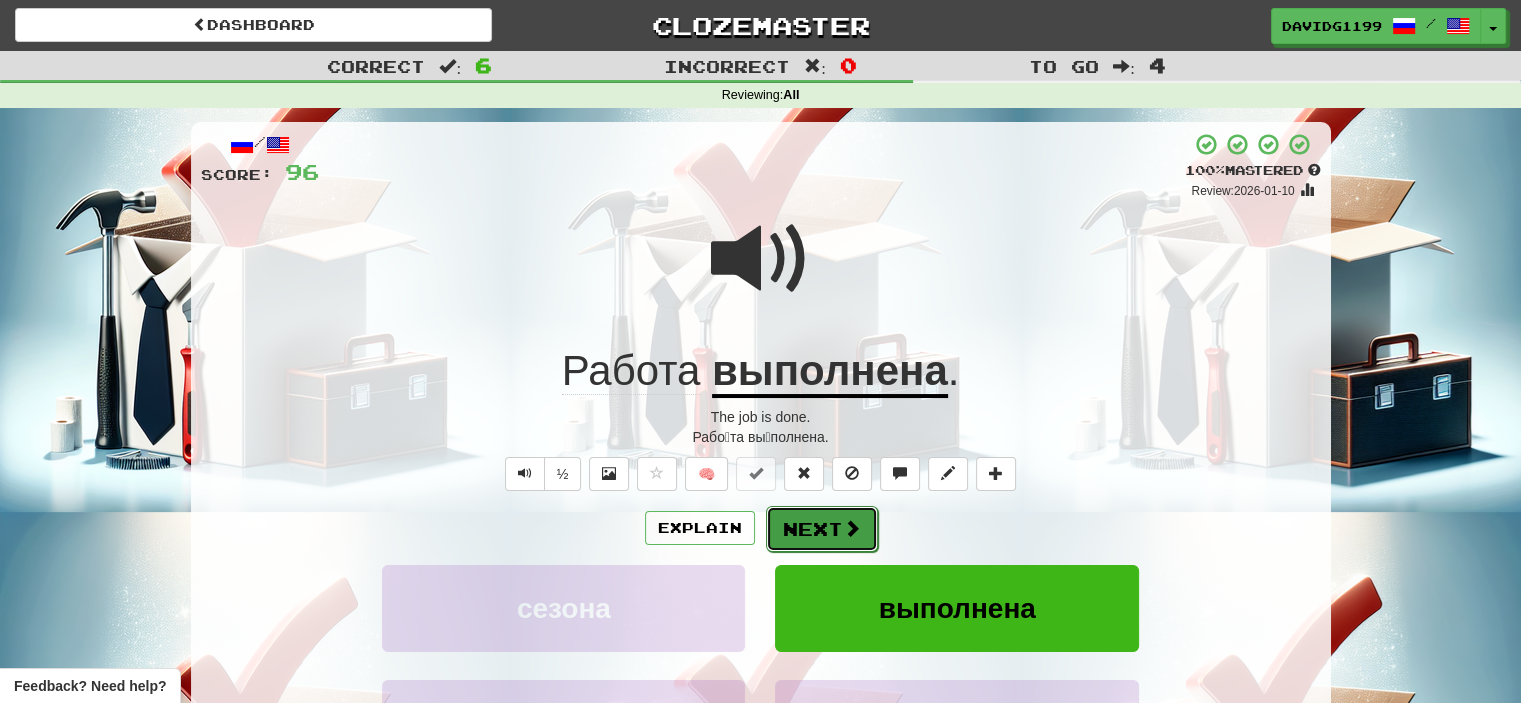 click on "Next" at bounding box center (822, 529) 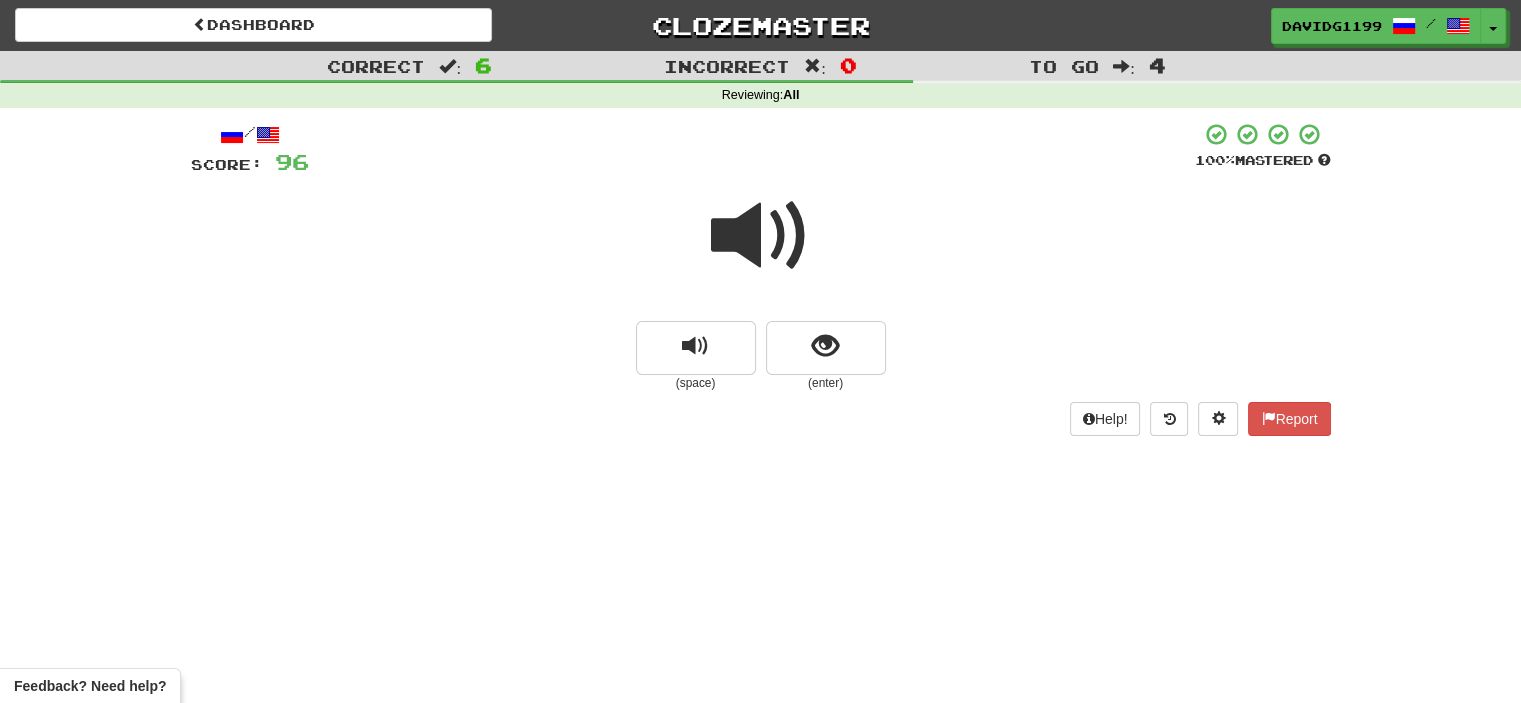 click at bounding box center [761, 236] 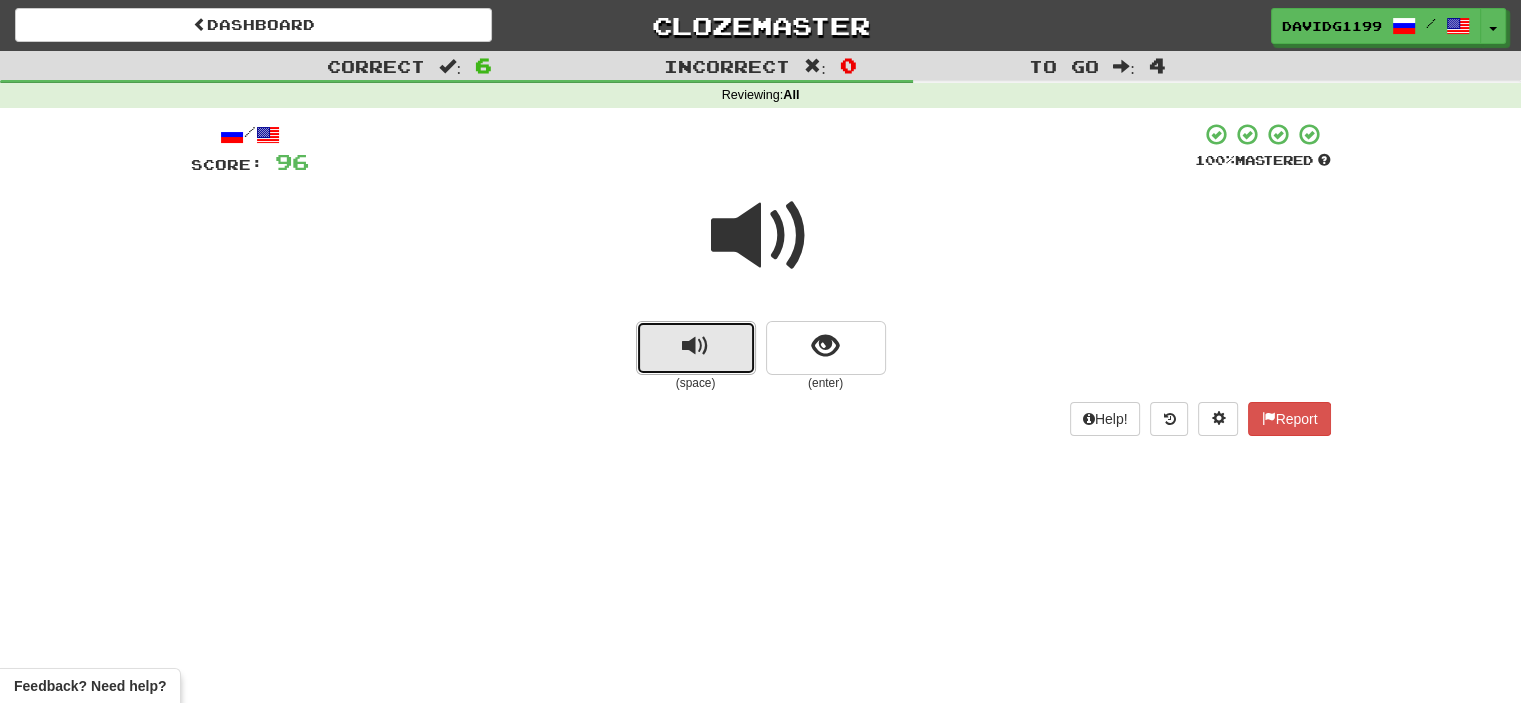 click at bounding box center [696, 348] 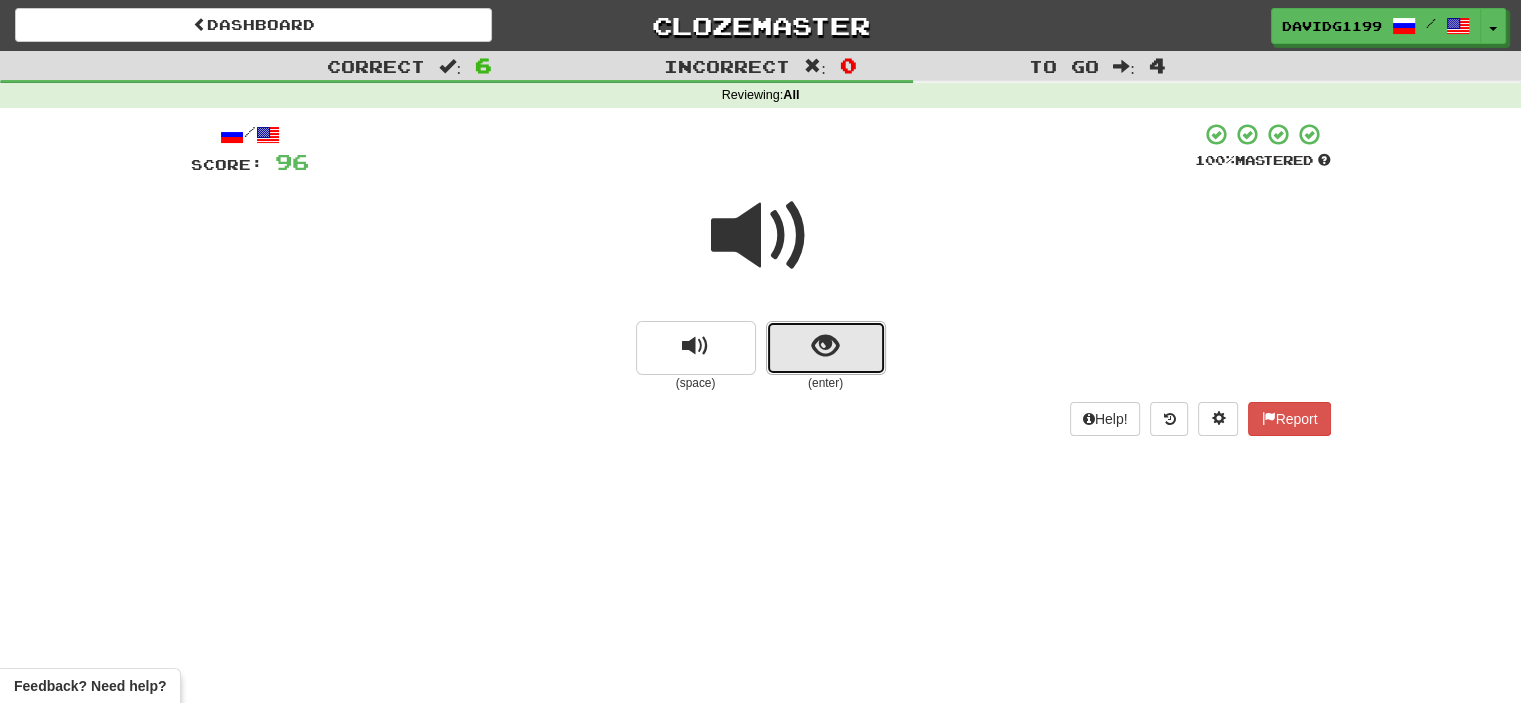 click at bounding box center [826, 348] 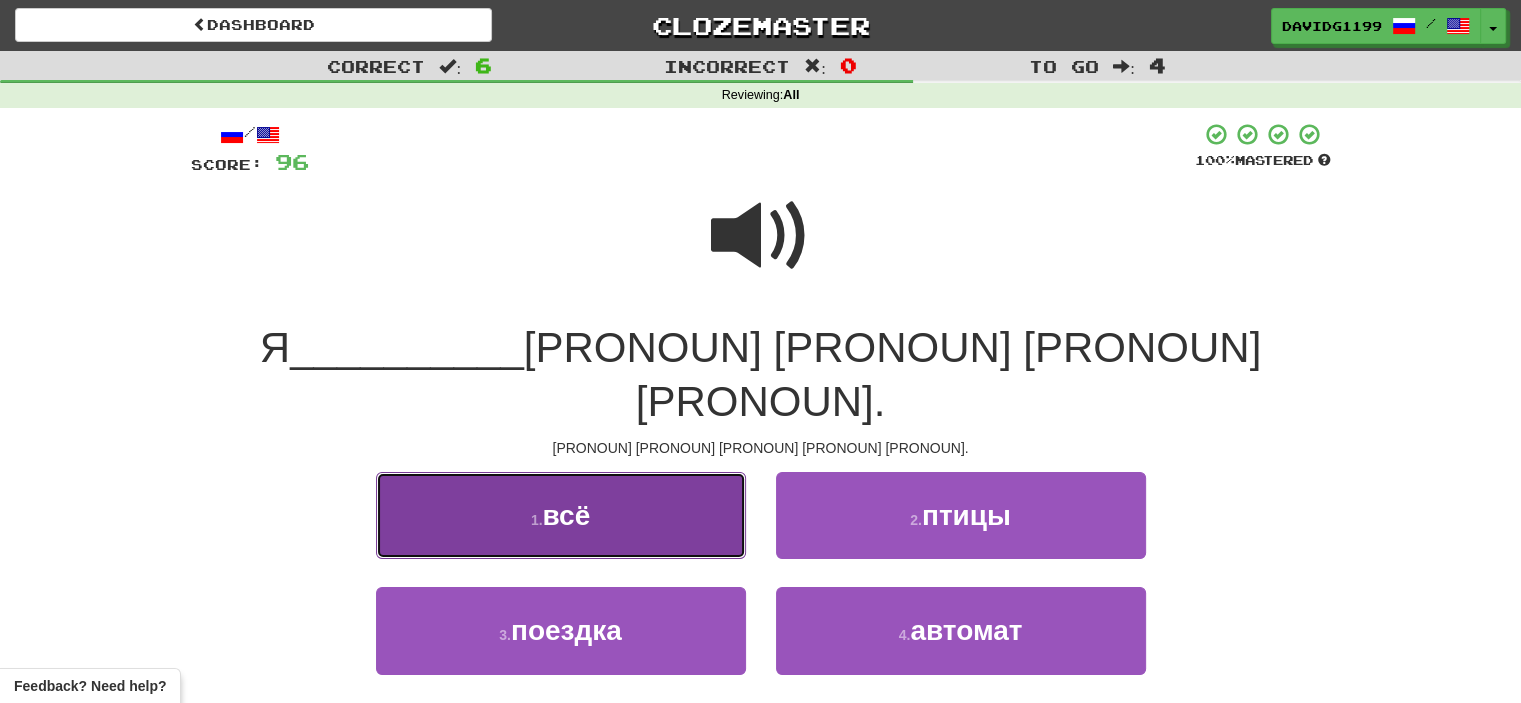click on "1 .  всё" at bounding box center (561, 515) 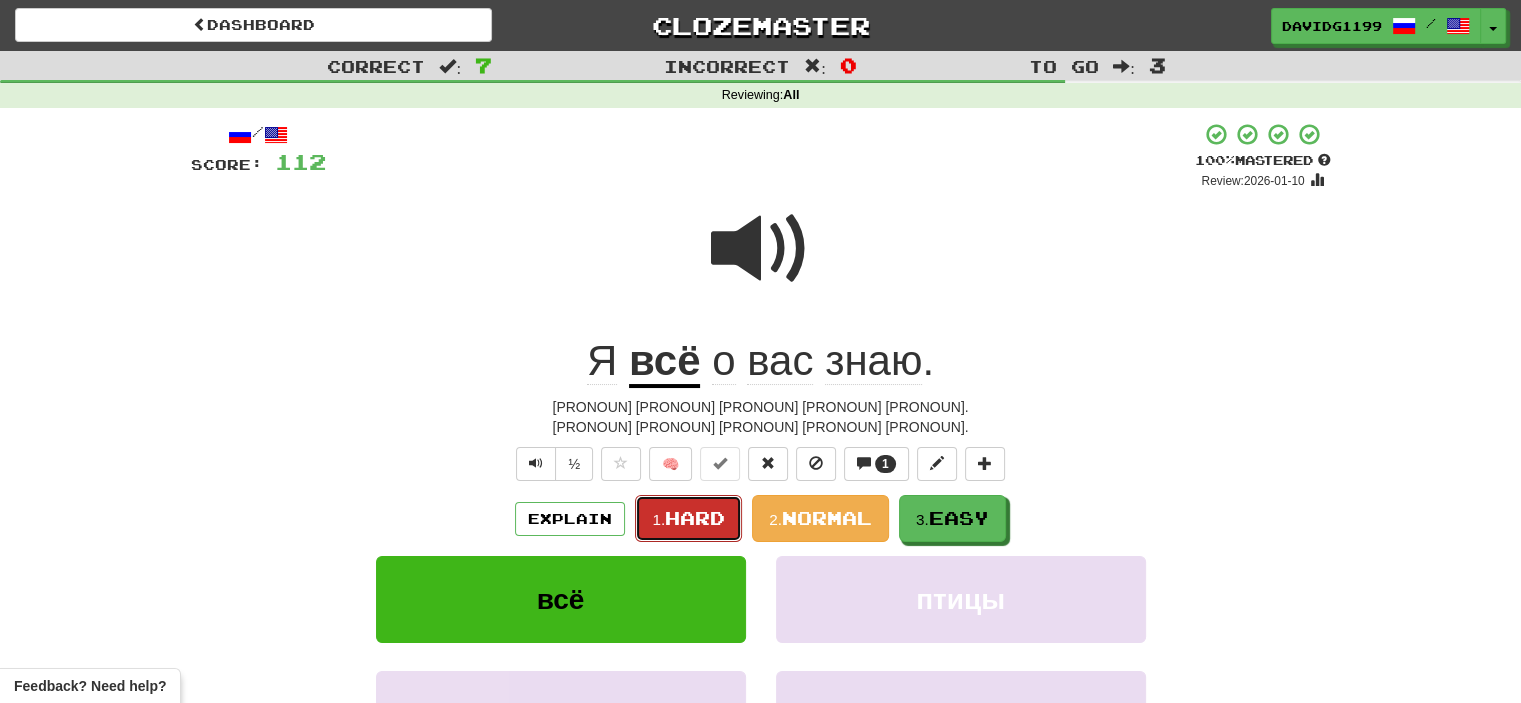 click on "Hard" at bounding box center (695, 518) 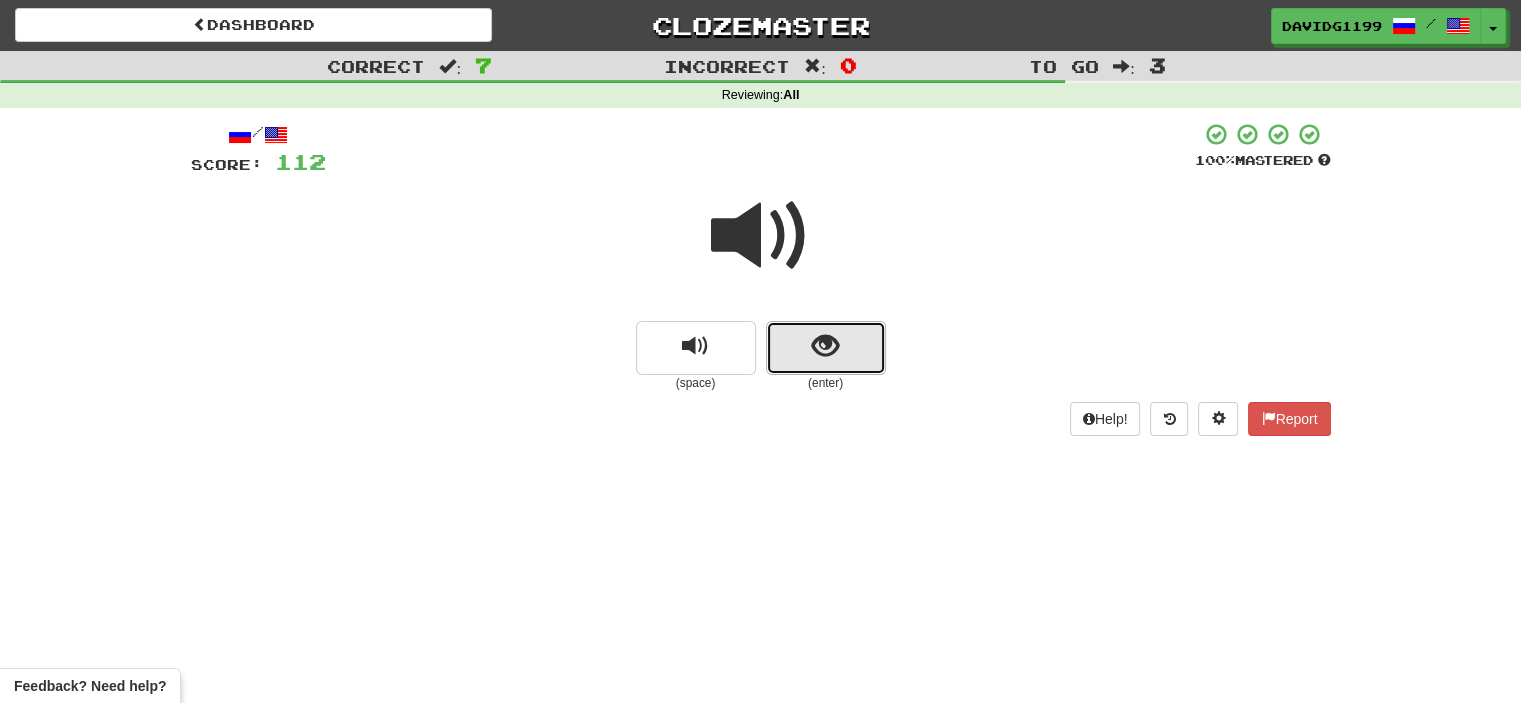 click at bounding box center [826, 348] 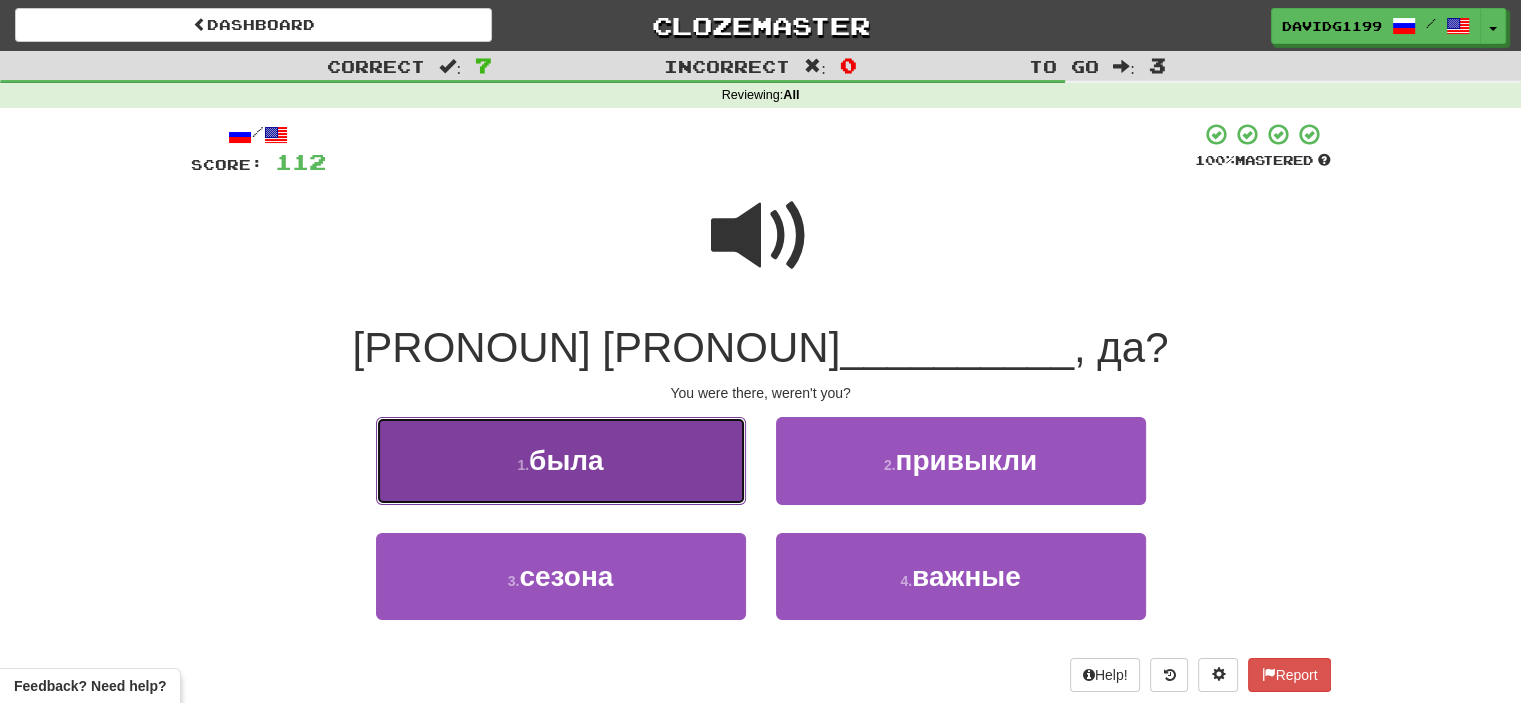 drag, startPoint x: 681, startPoint y: 472, endPoint x: 664, endPoint y: 474, distance: 17.117243 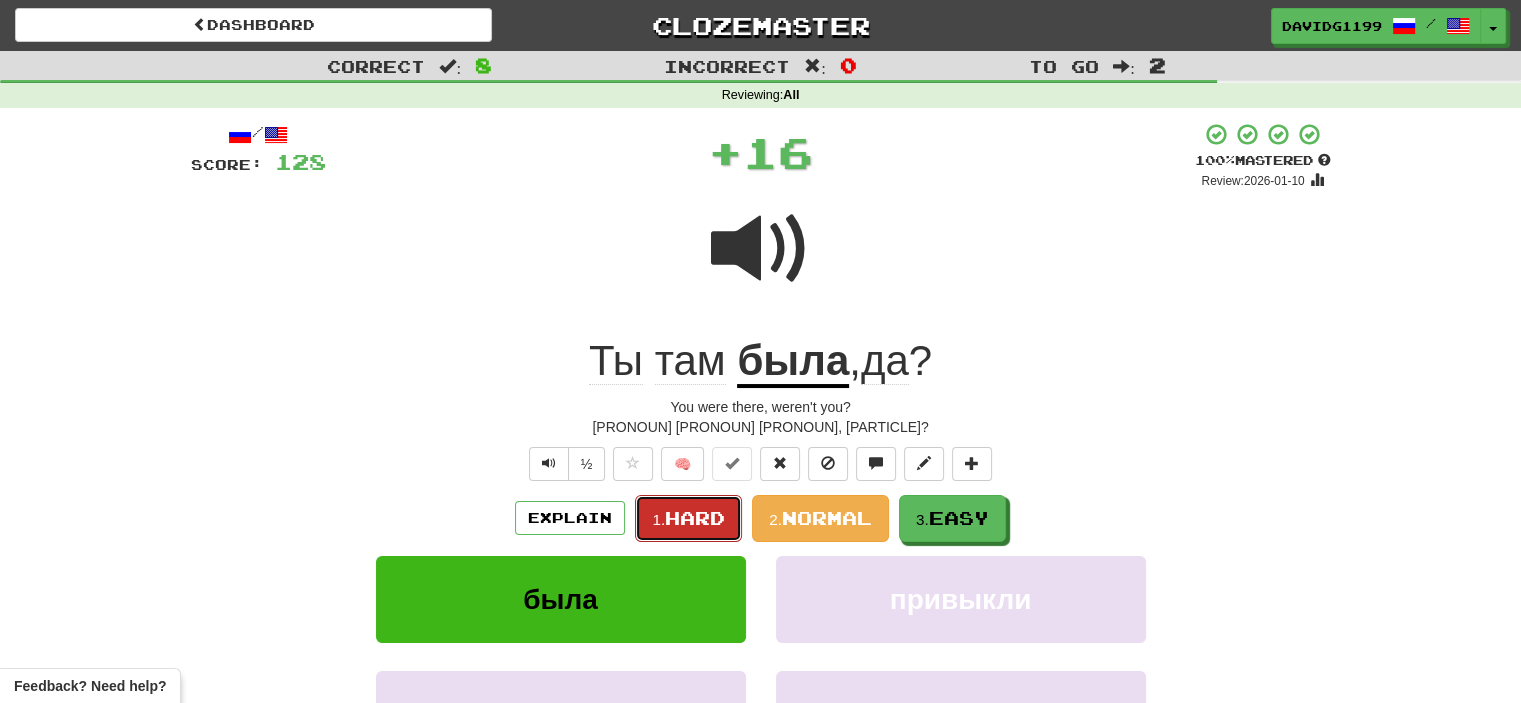 click on "Hard" at bounding box center [695, 518] 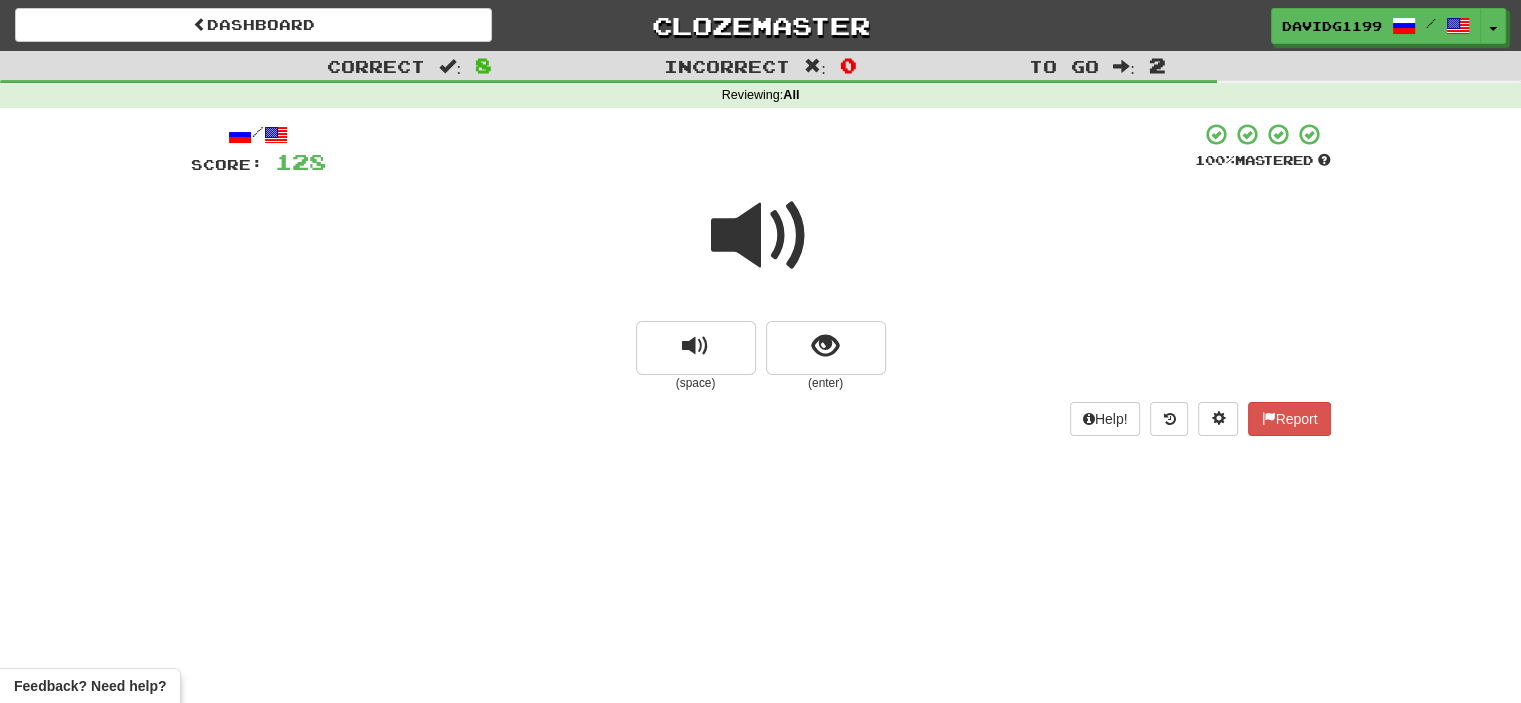 click at bounding box center (761, 236) 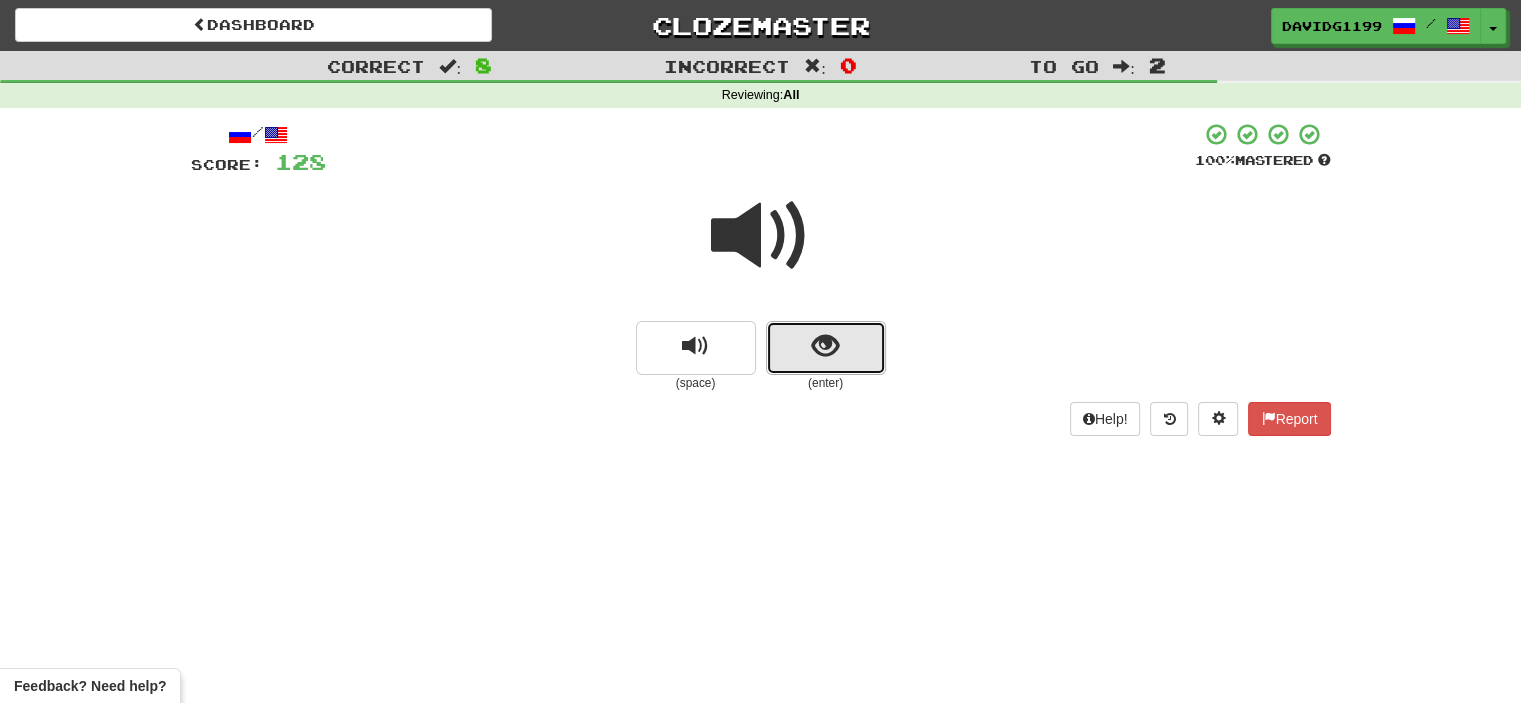 click at bounding box center [826, 348] 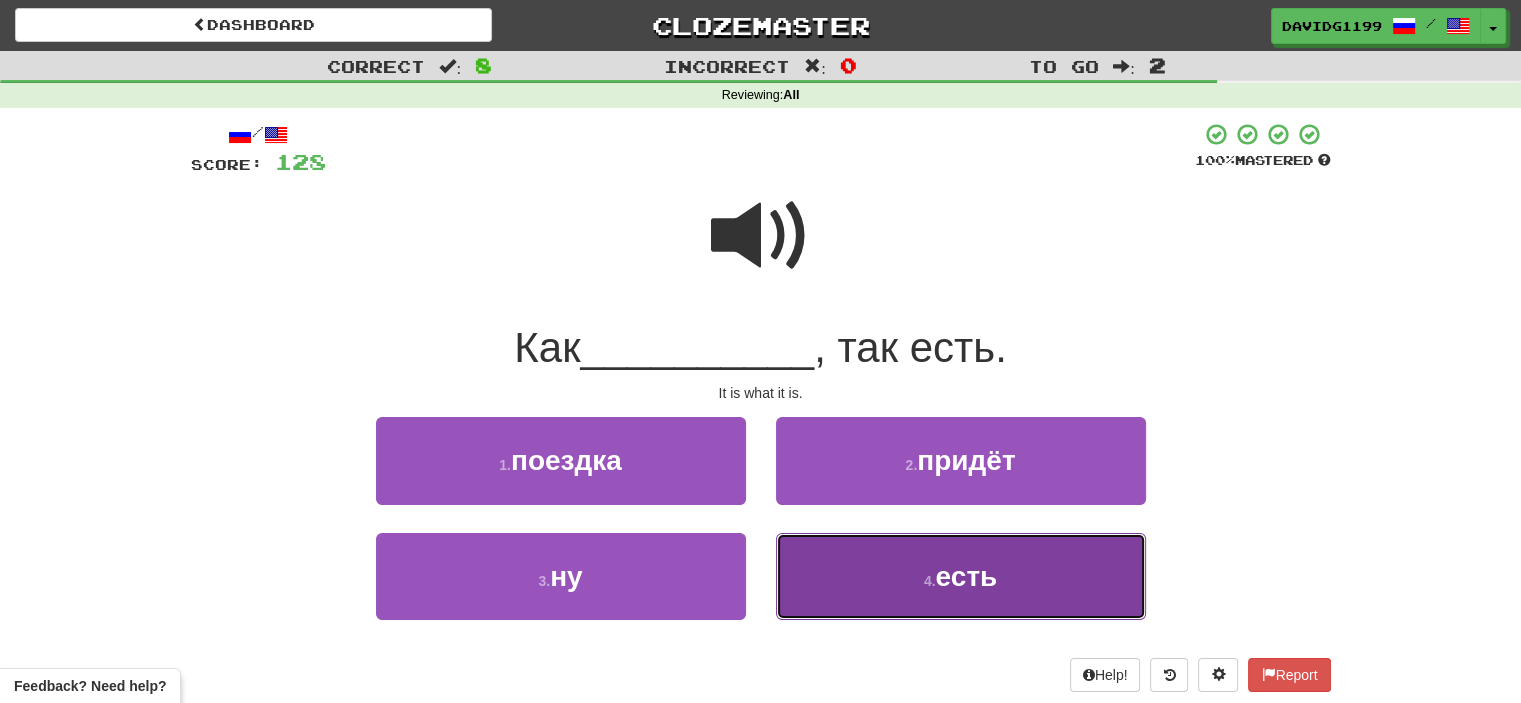 click on "4 .  есть" at bounding box center [961, 576] 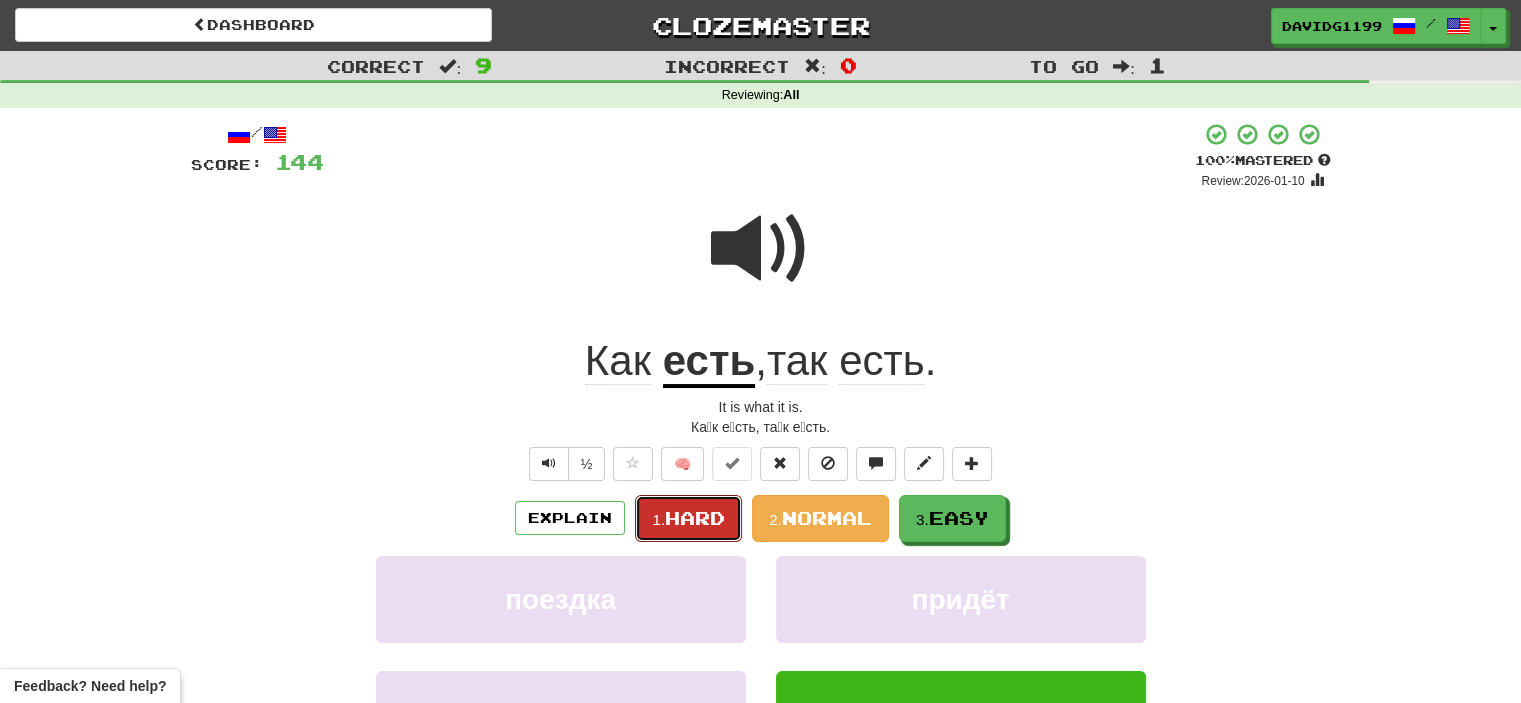 drag, startPoint x: 704, startPoint y: 527, endPoint x: 688, endPoint y: 531, distance: 16.492422 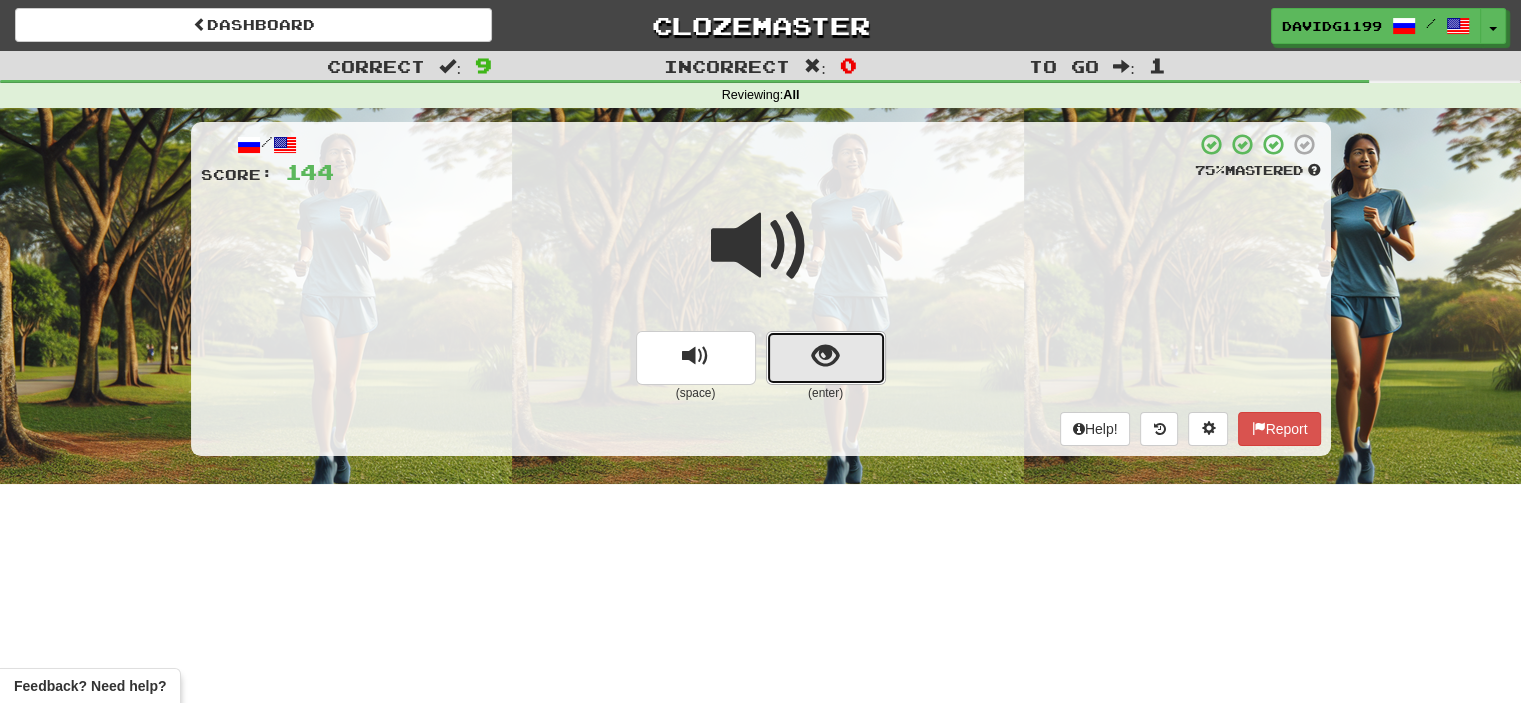 click at bounding box center [826, 358] 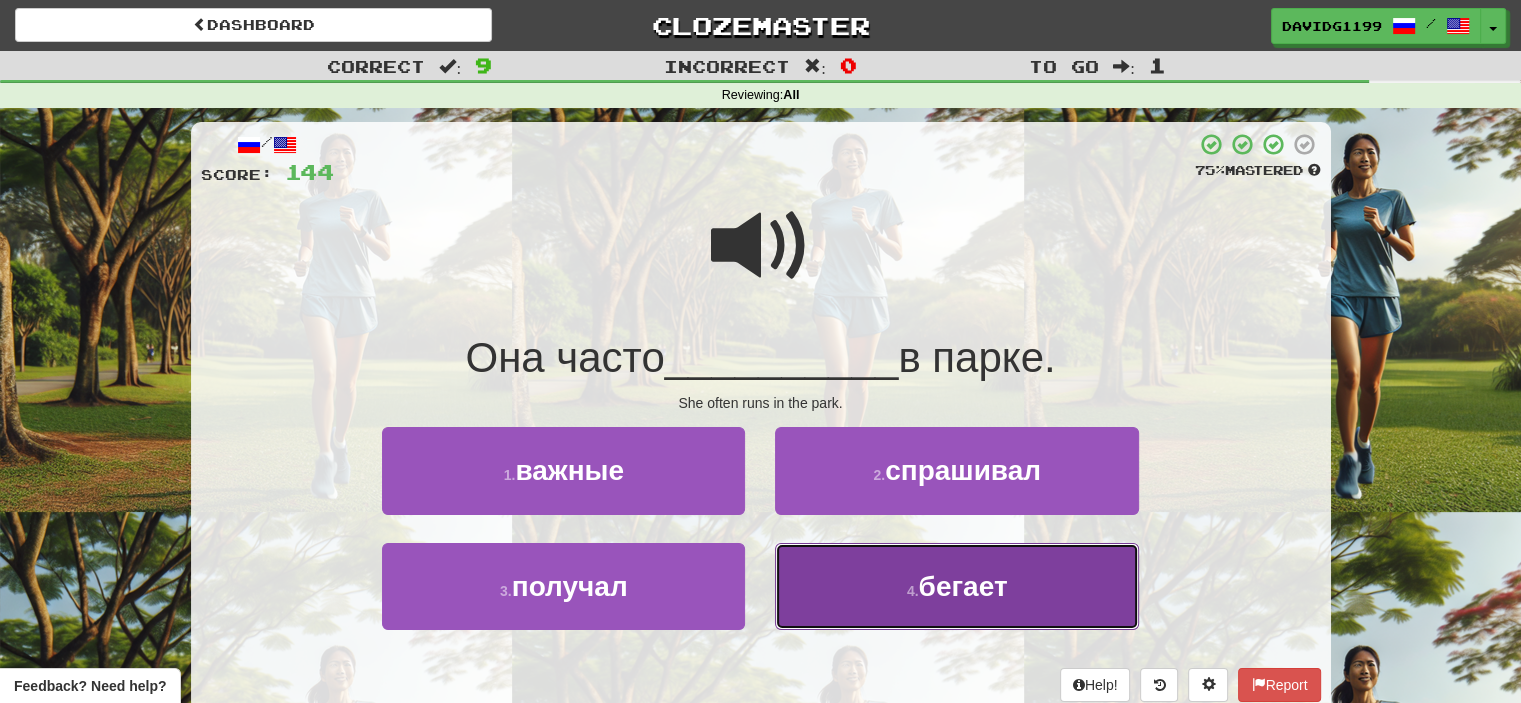 click on "4 .  бегает" at bounding box center [956, 586] 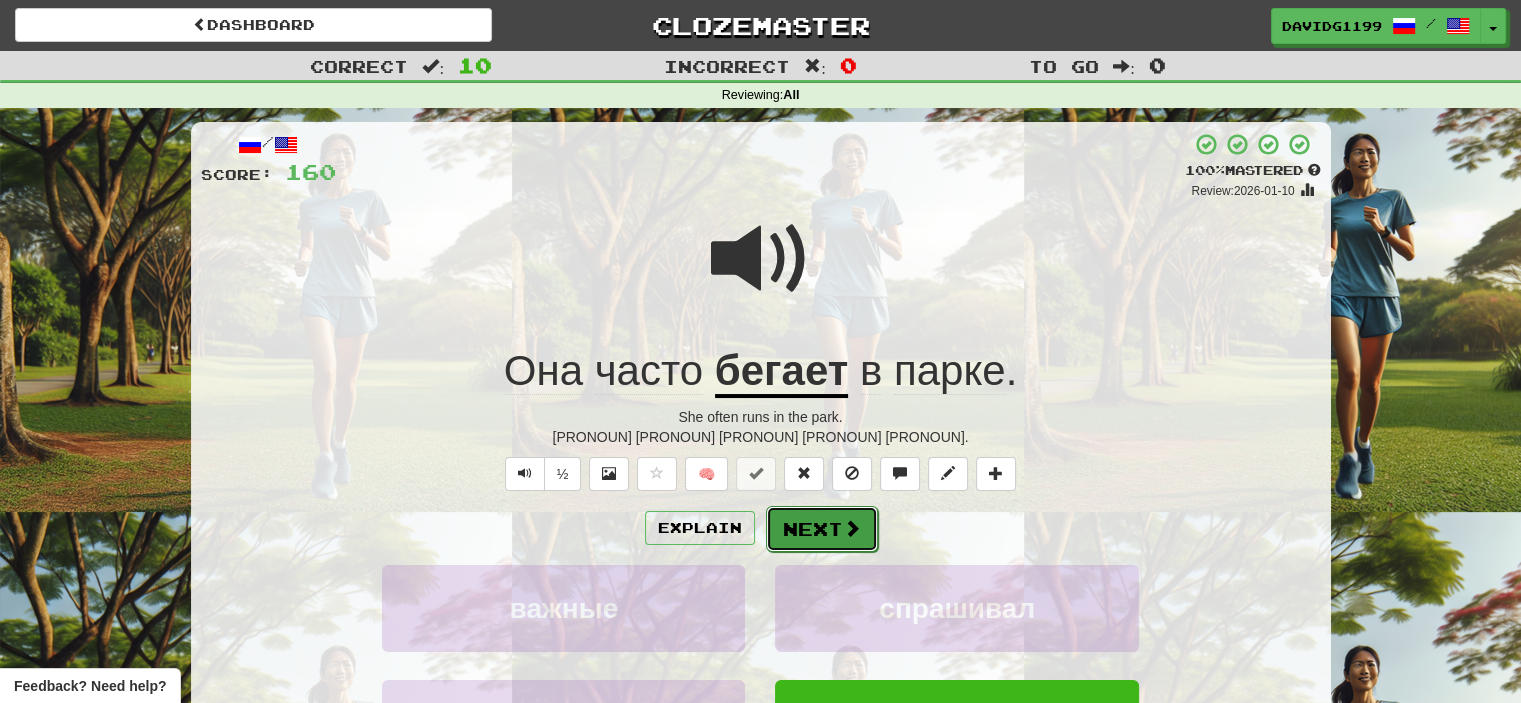click on "Next" at bounding box center (822, 529) 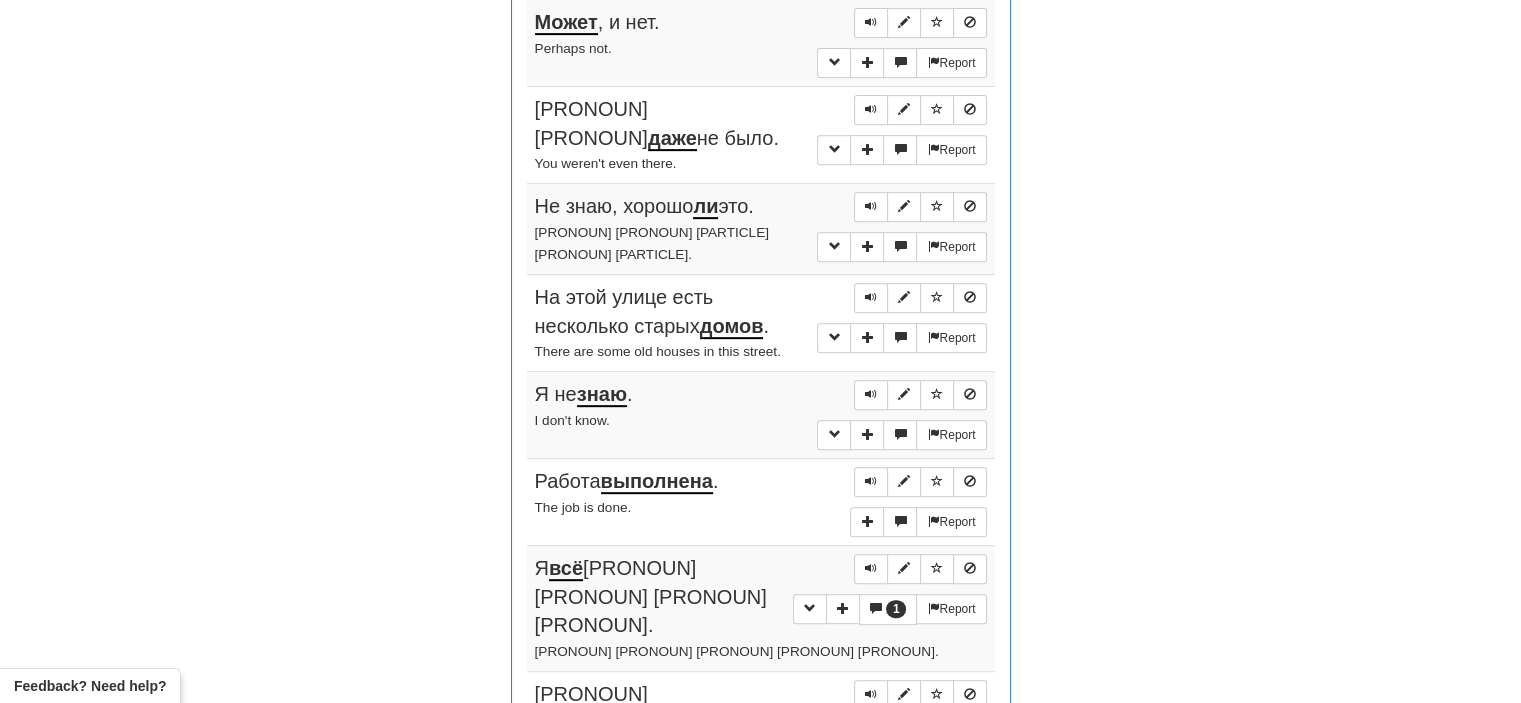 scroll, scrollTop: 824, scrollLeft: 0, axis: vertical 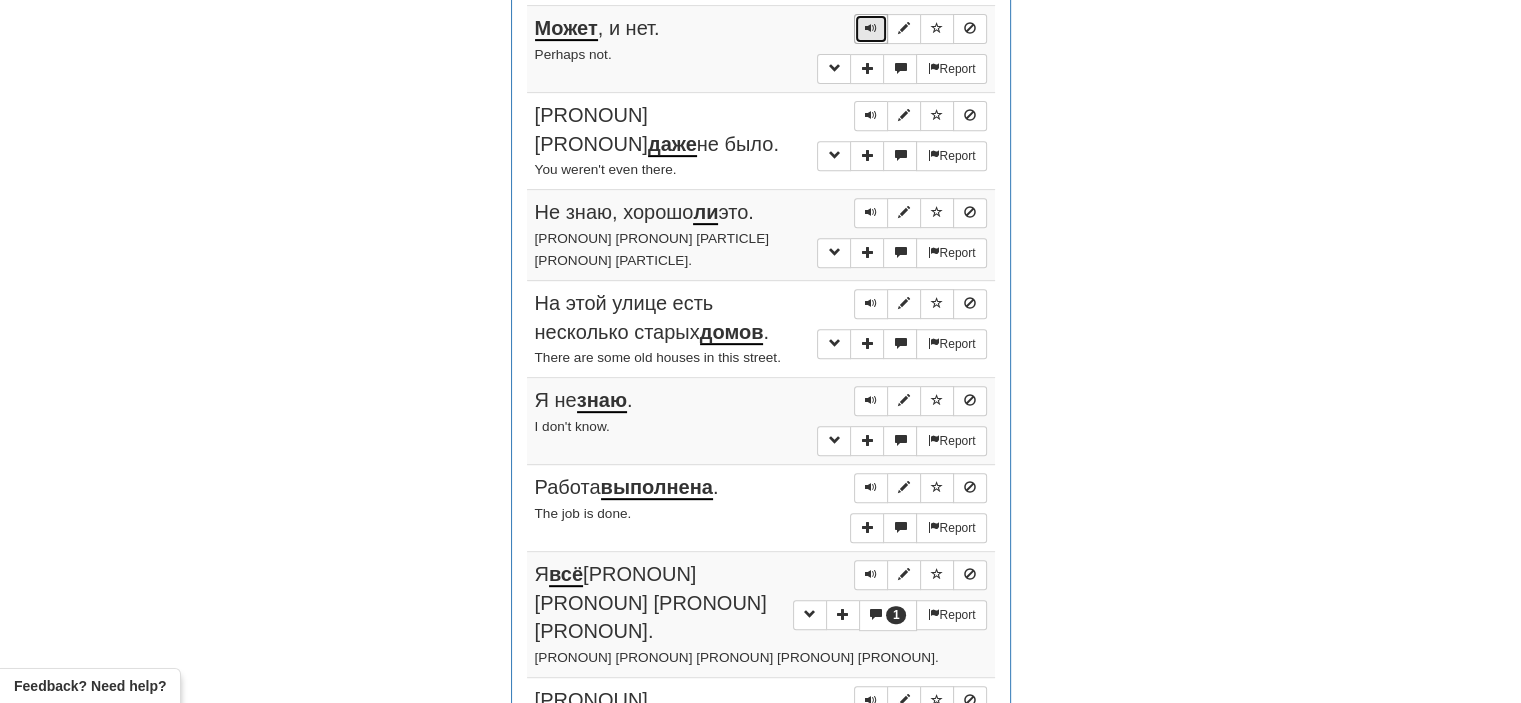 click at bounding box center [871, 28] 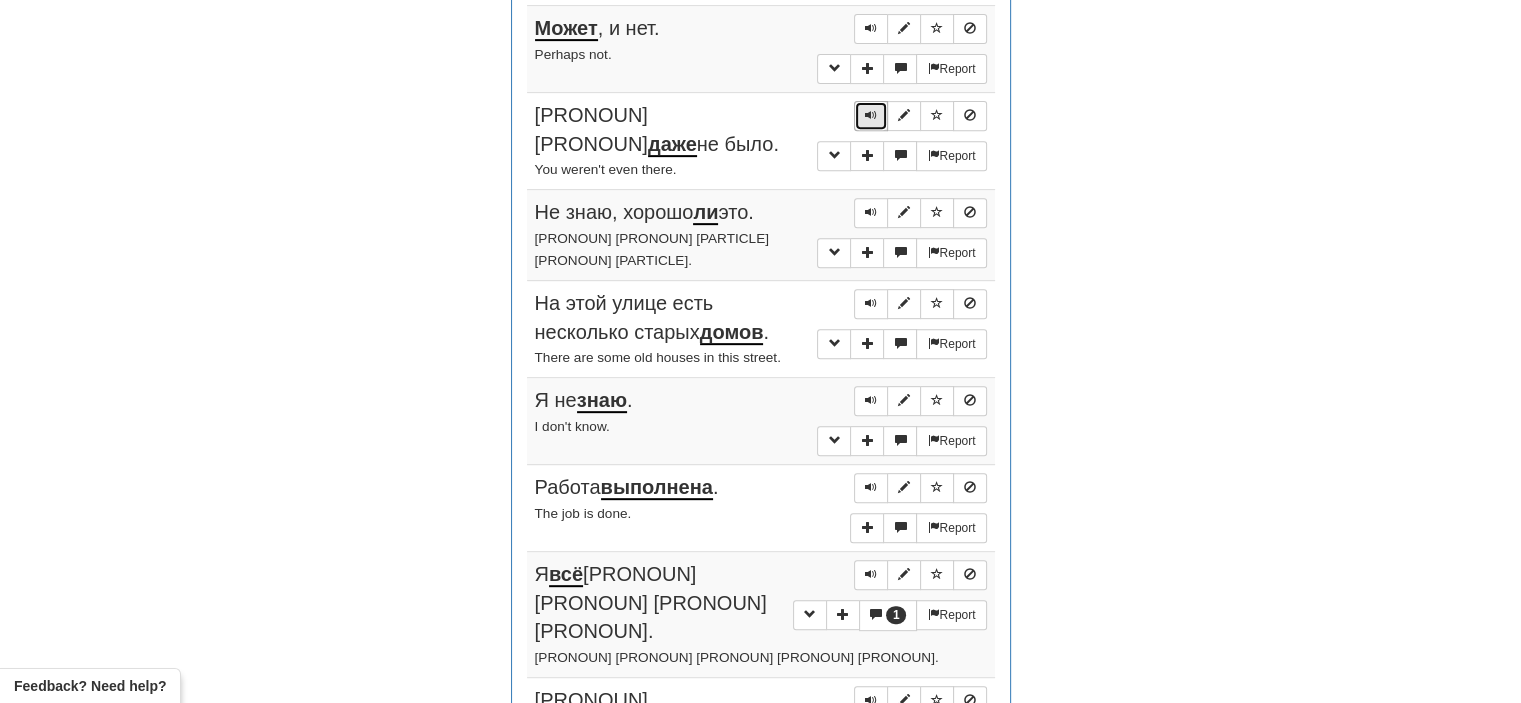 click at bounding box center [871, 115] 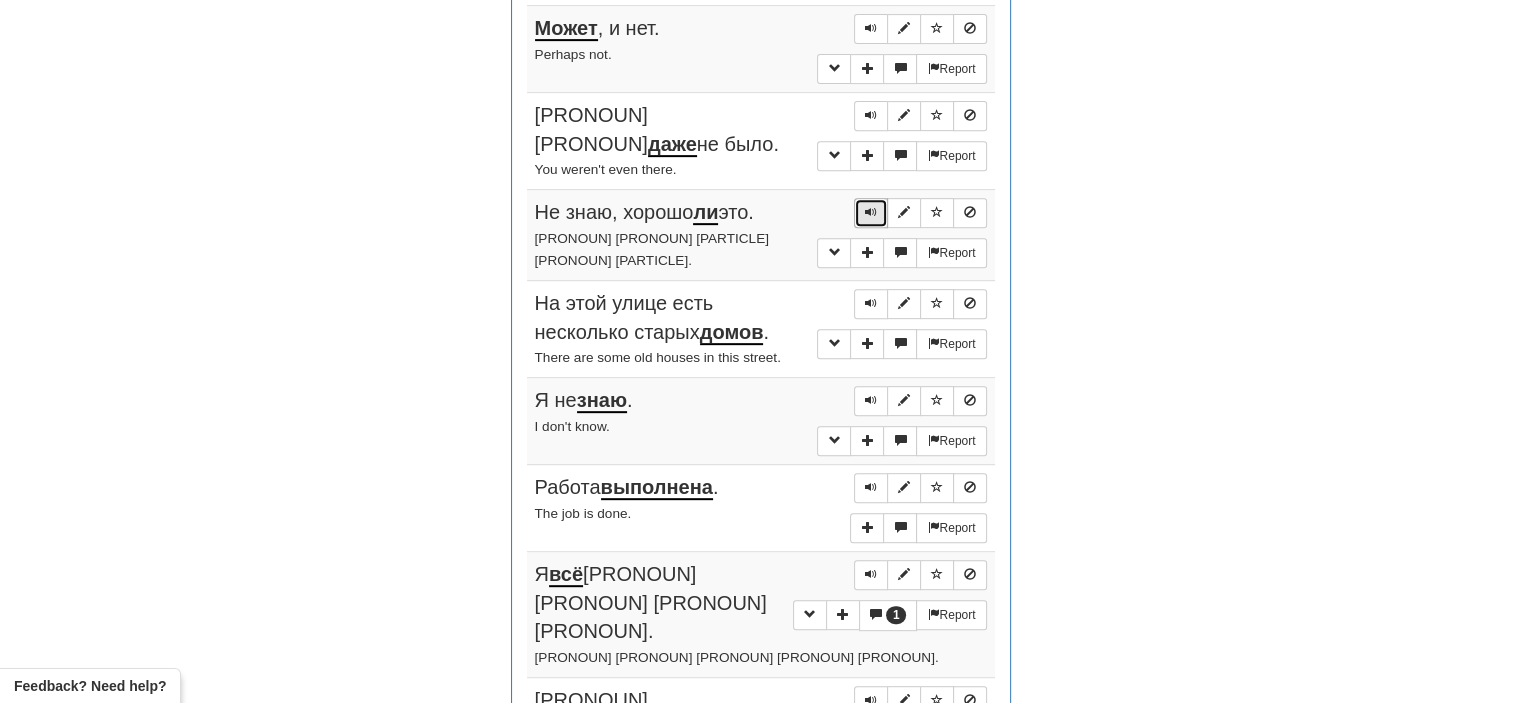 click at bounding box center (871, 213) 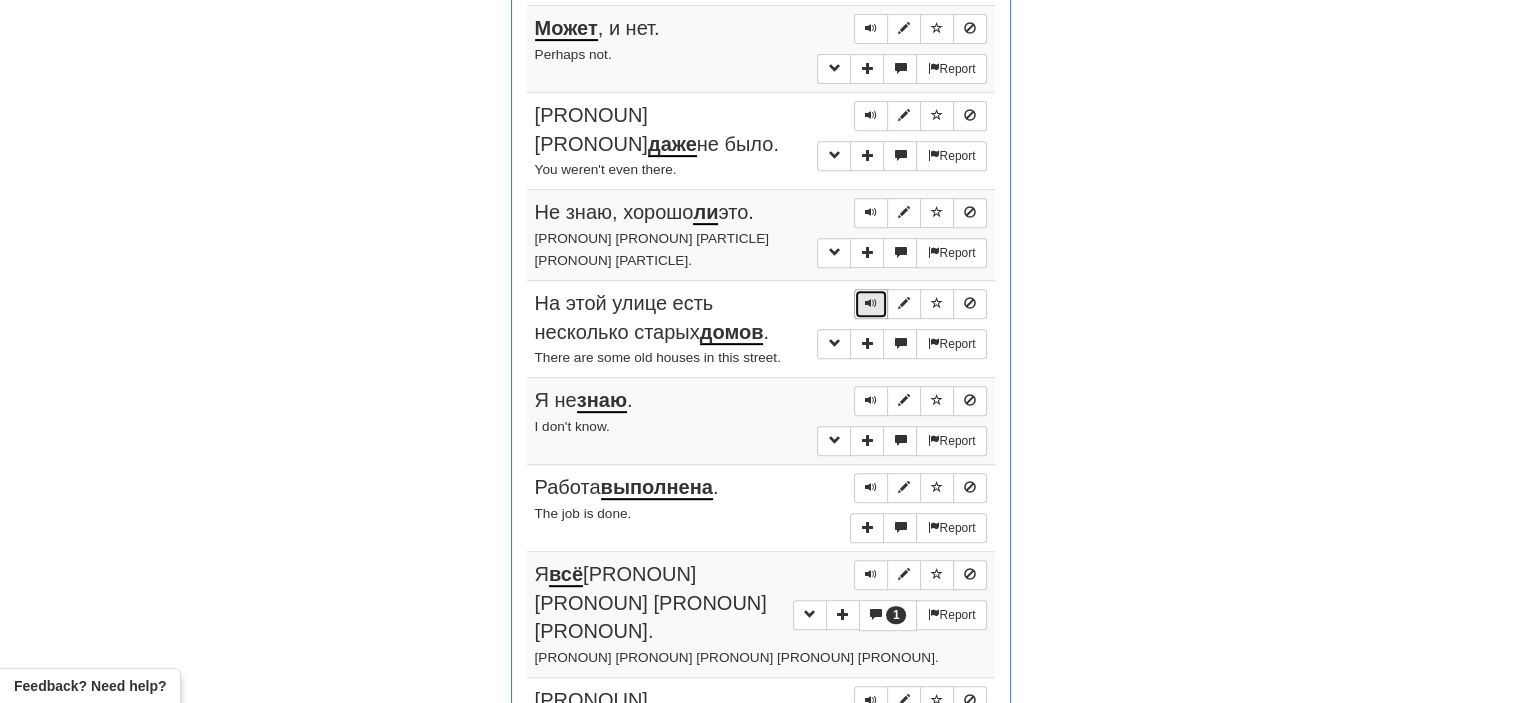click at bounding box center [871, 303] 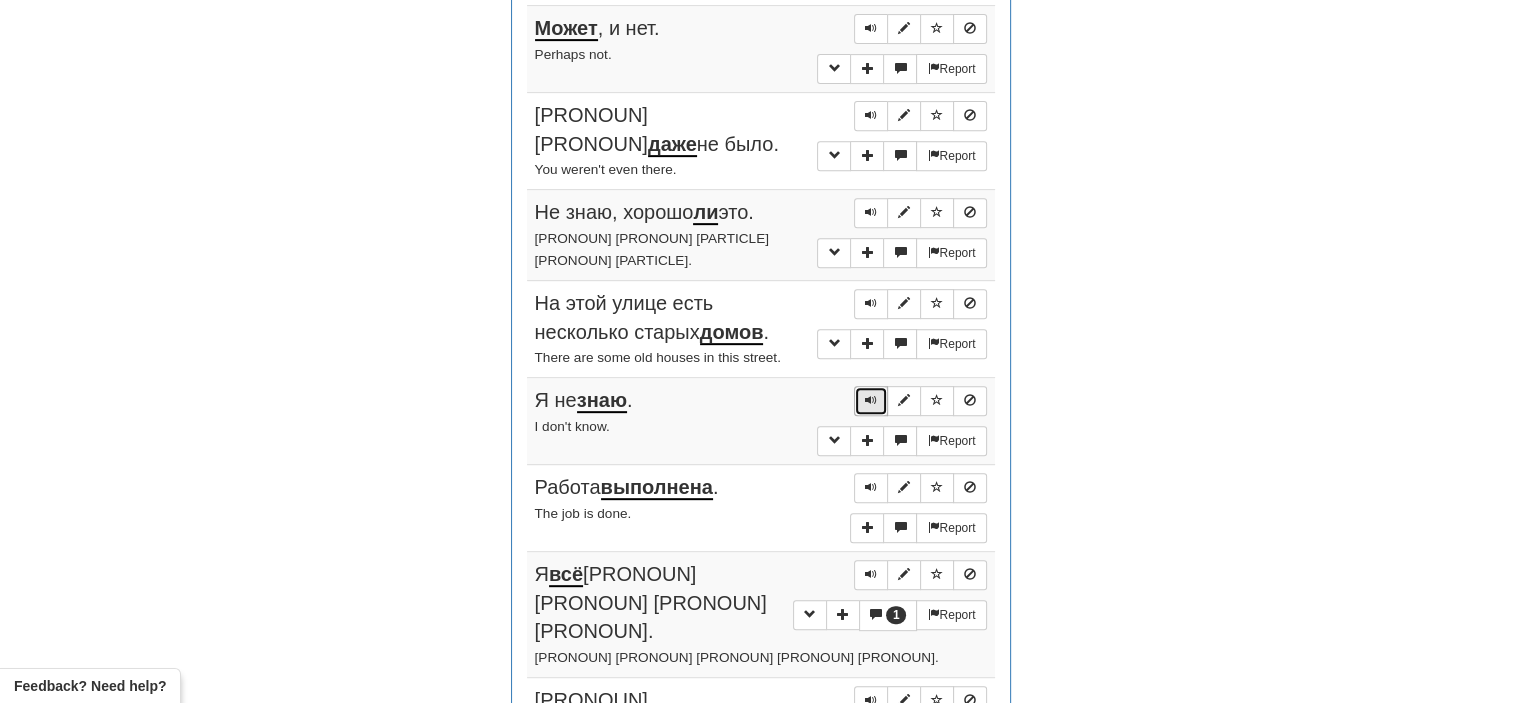 click at bounding box center (871, 400) 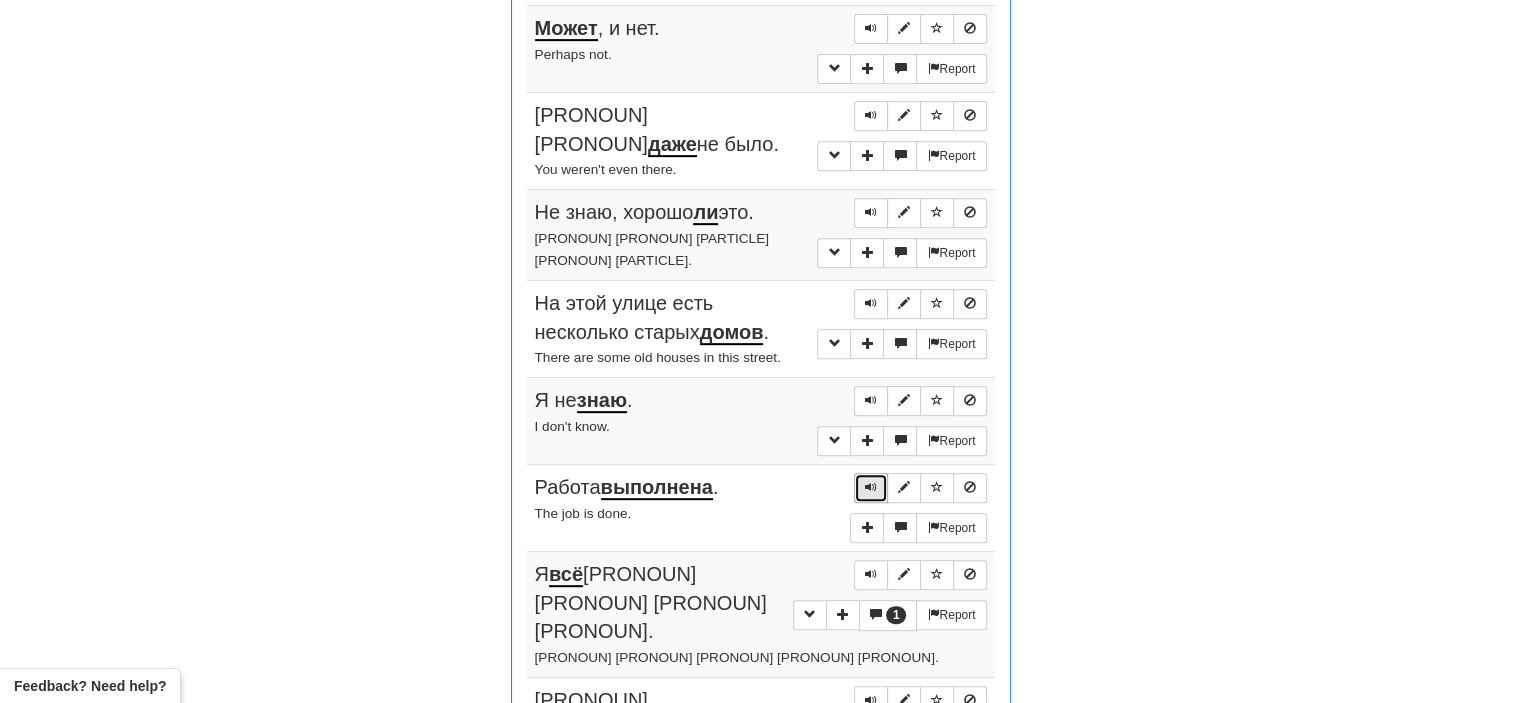click at bounding box center [871, 487] 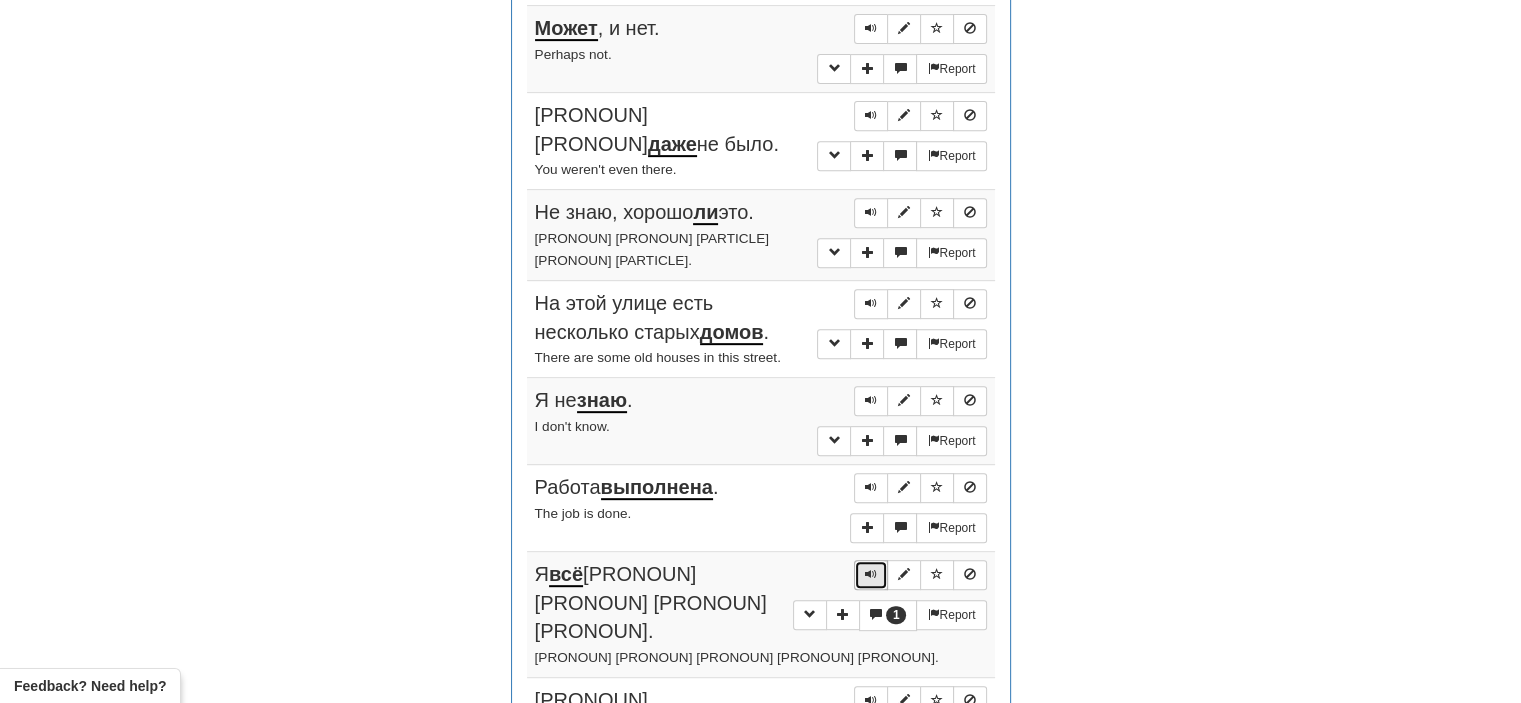 click at bounding box center (871, 574) 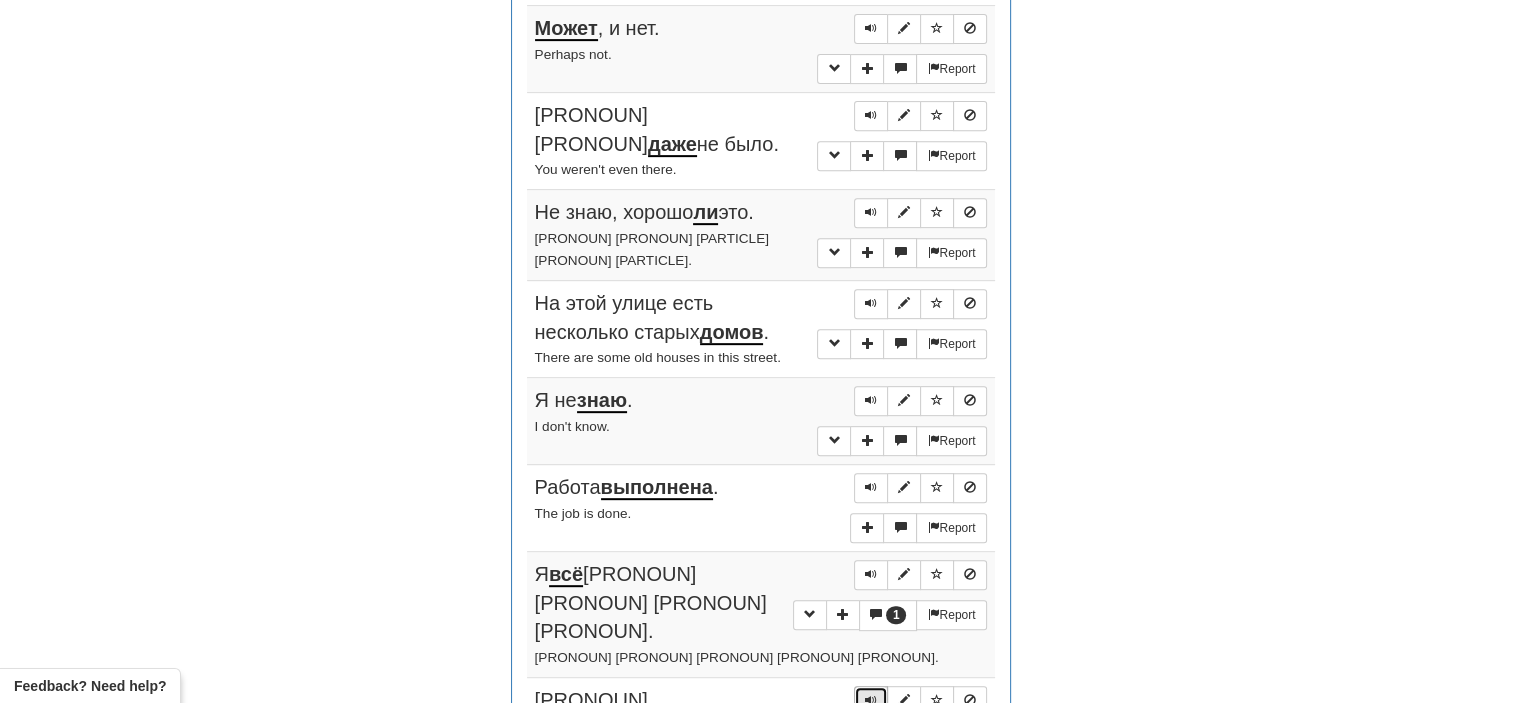 click at bounding box center [871, 700] 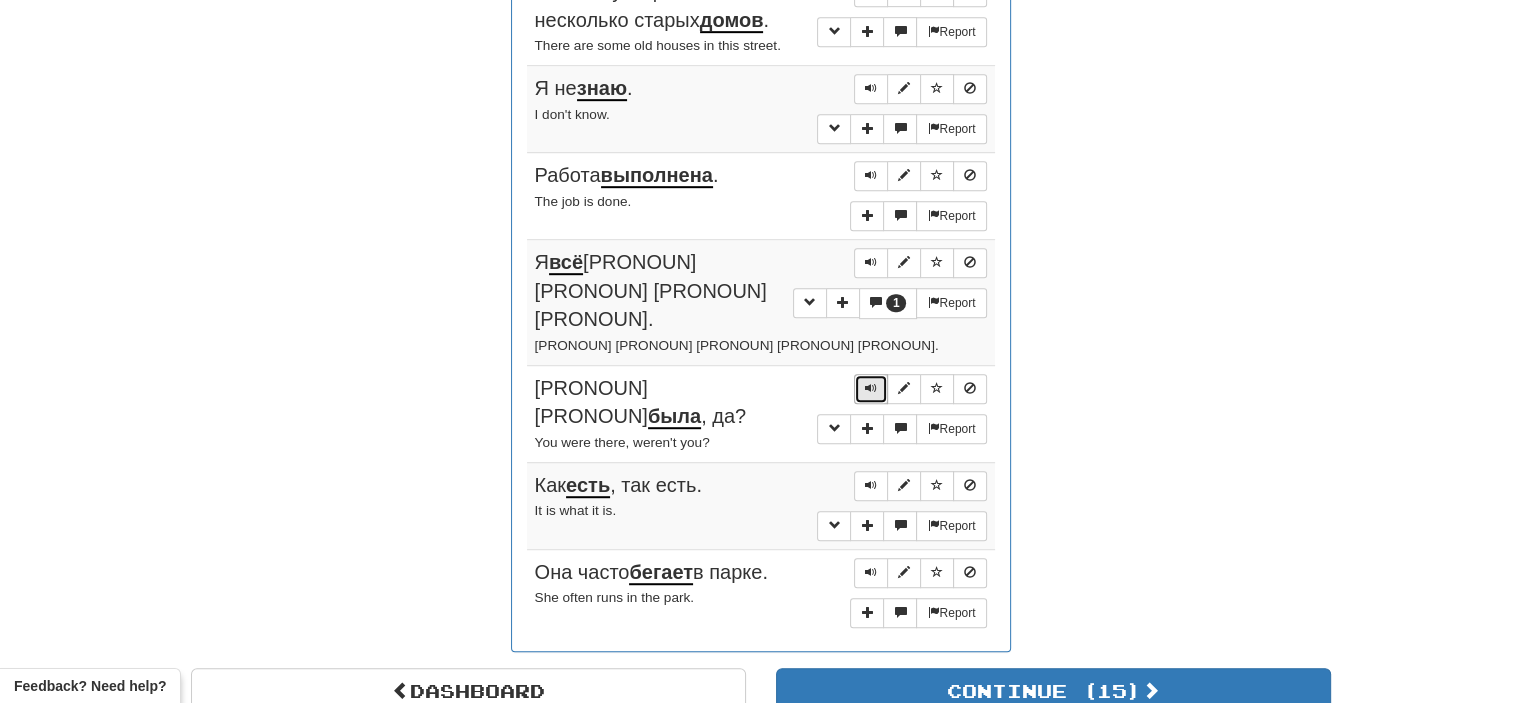 scroll, scrollTop: 1138, scrollLeft: 0, axis: vertical 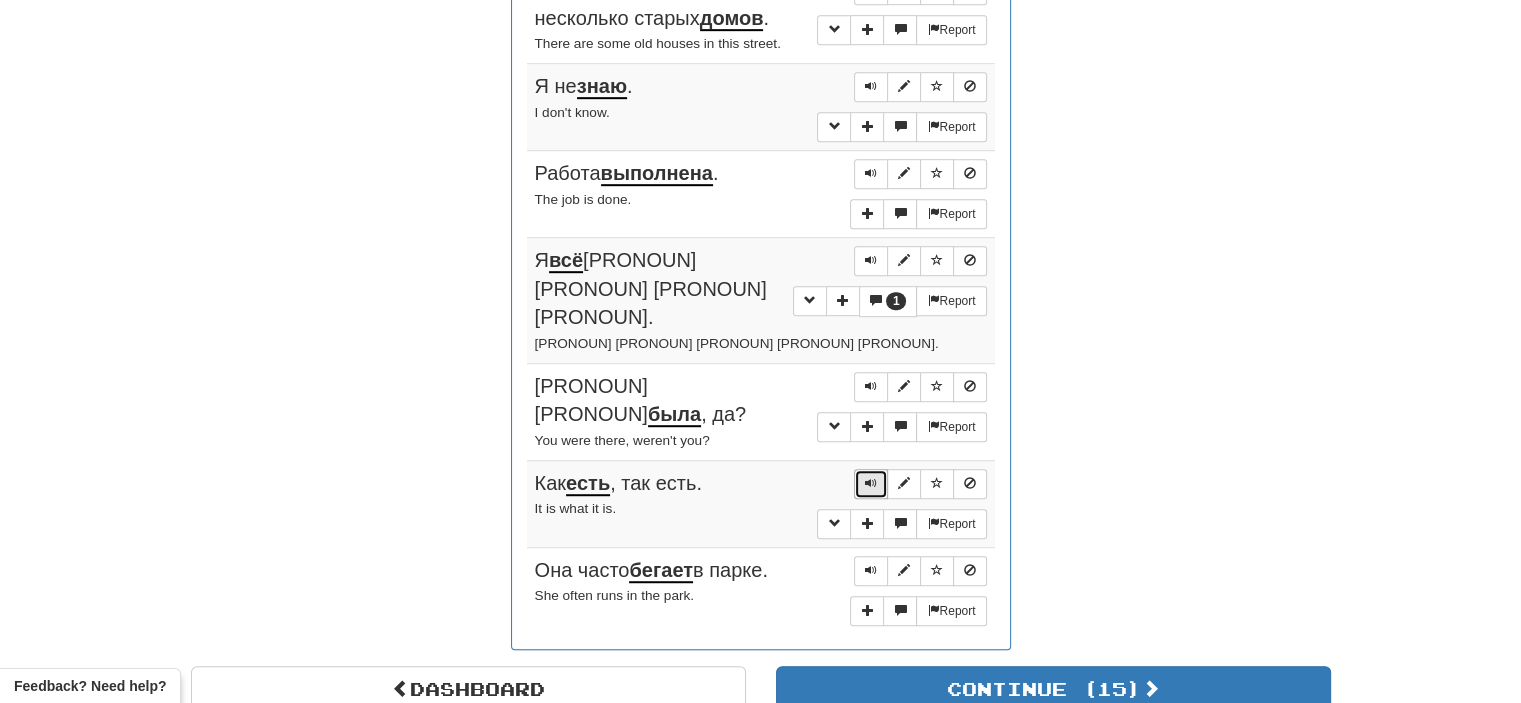 click at bounding box center [871, 483] 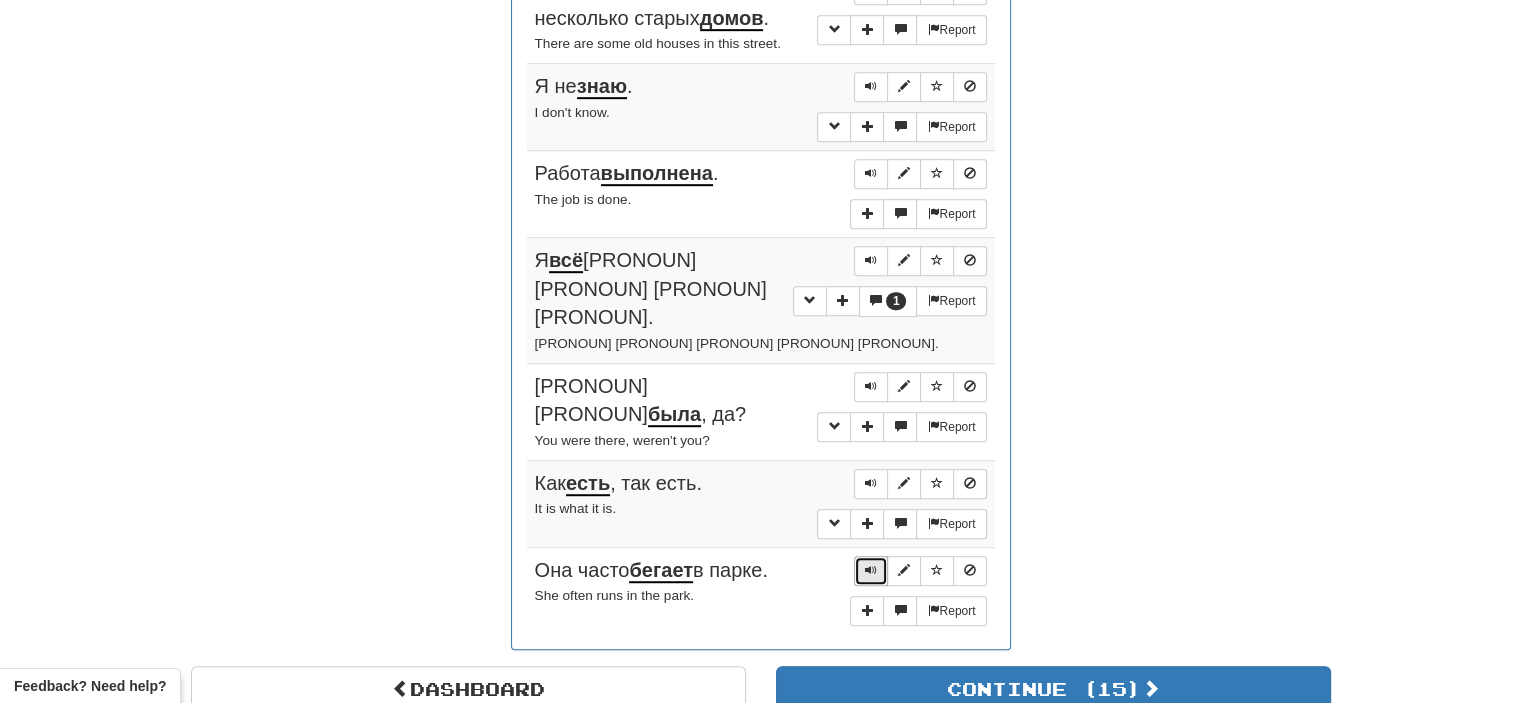 click at bounding box center (871, 570) 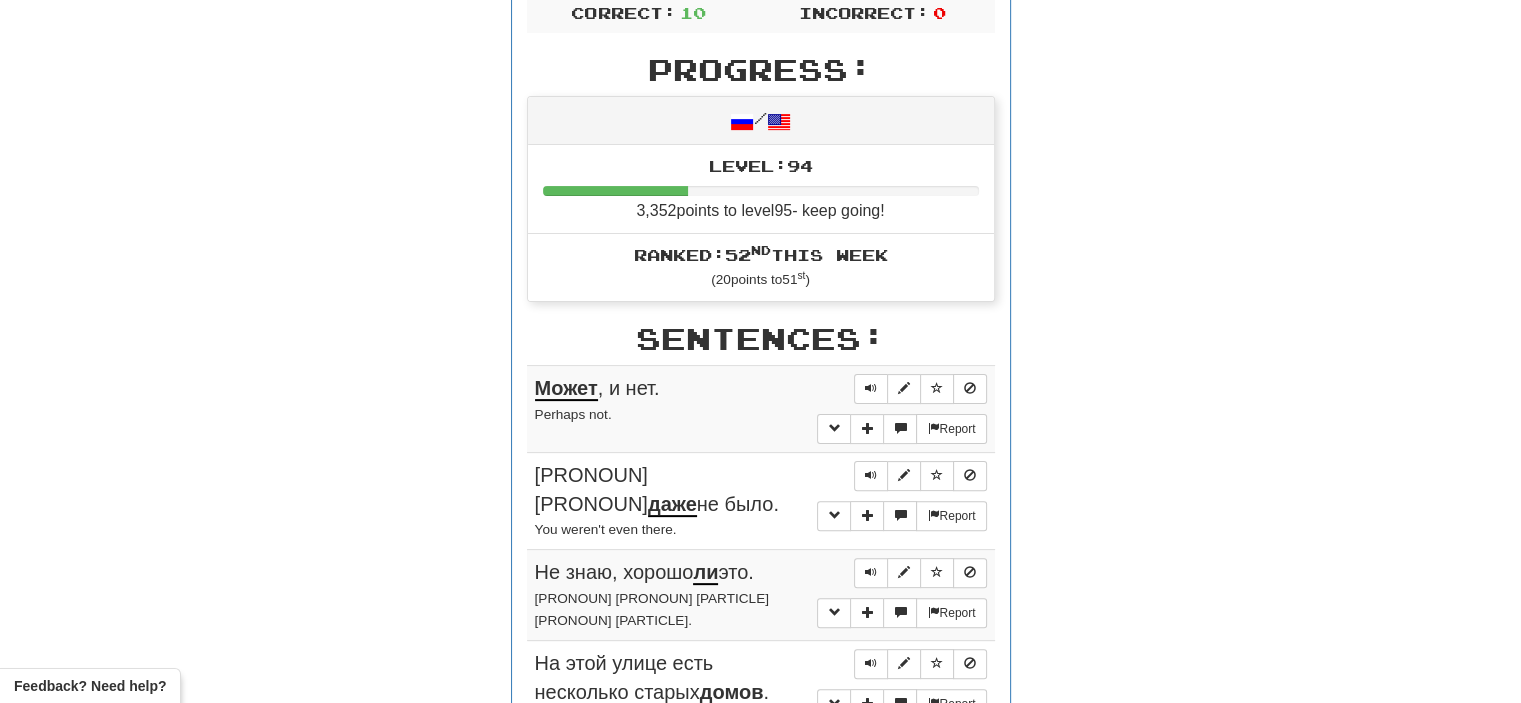 scroll, scrollTop: 456, scrollLeft: 0, axis: vertical 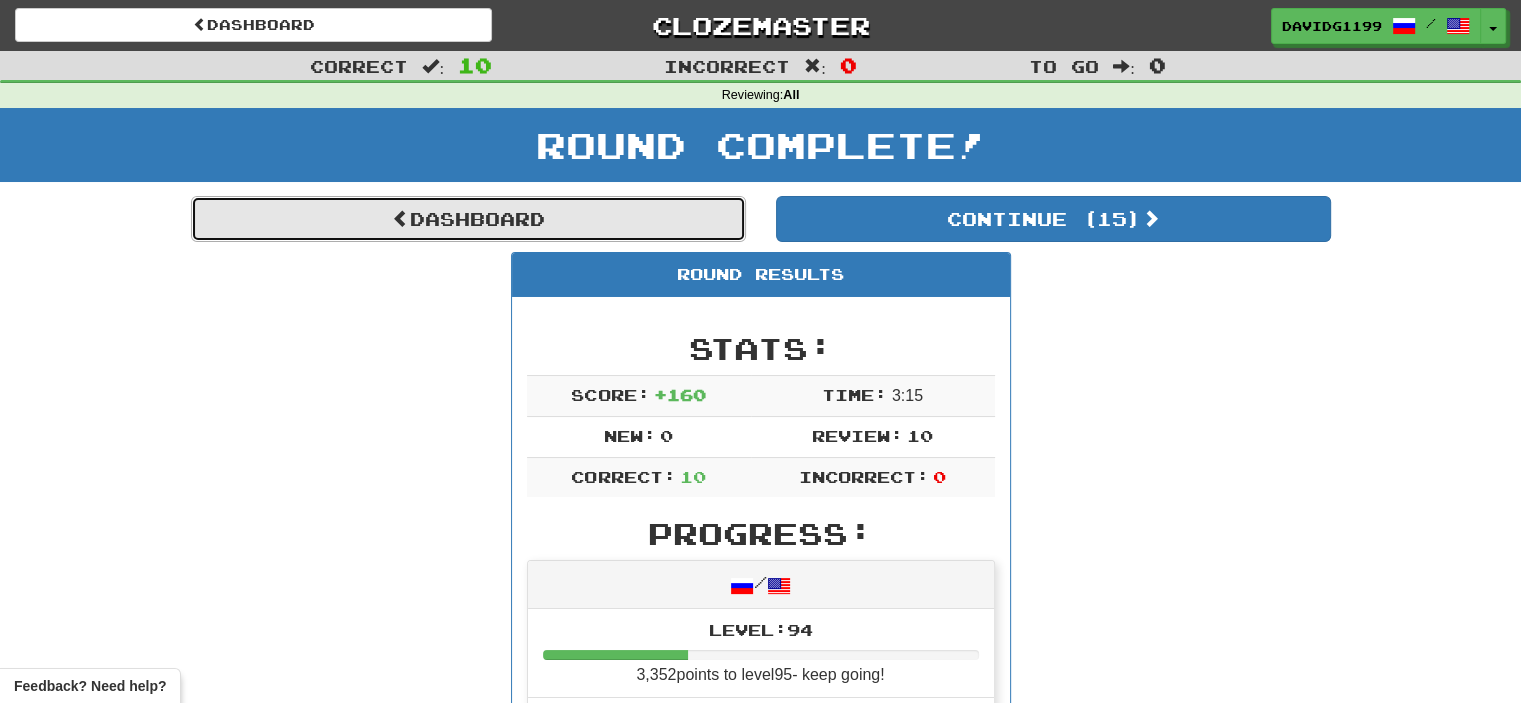 click on "Dashboard" at bounding box center [468, 219] 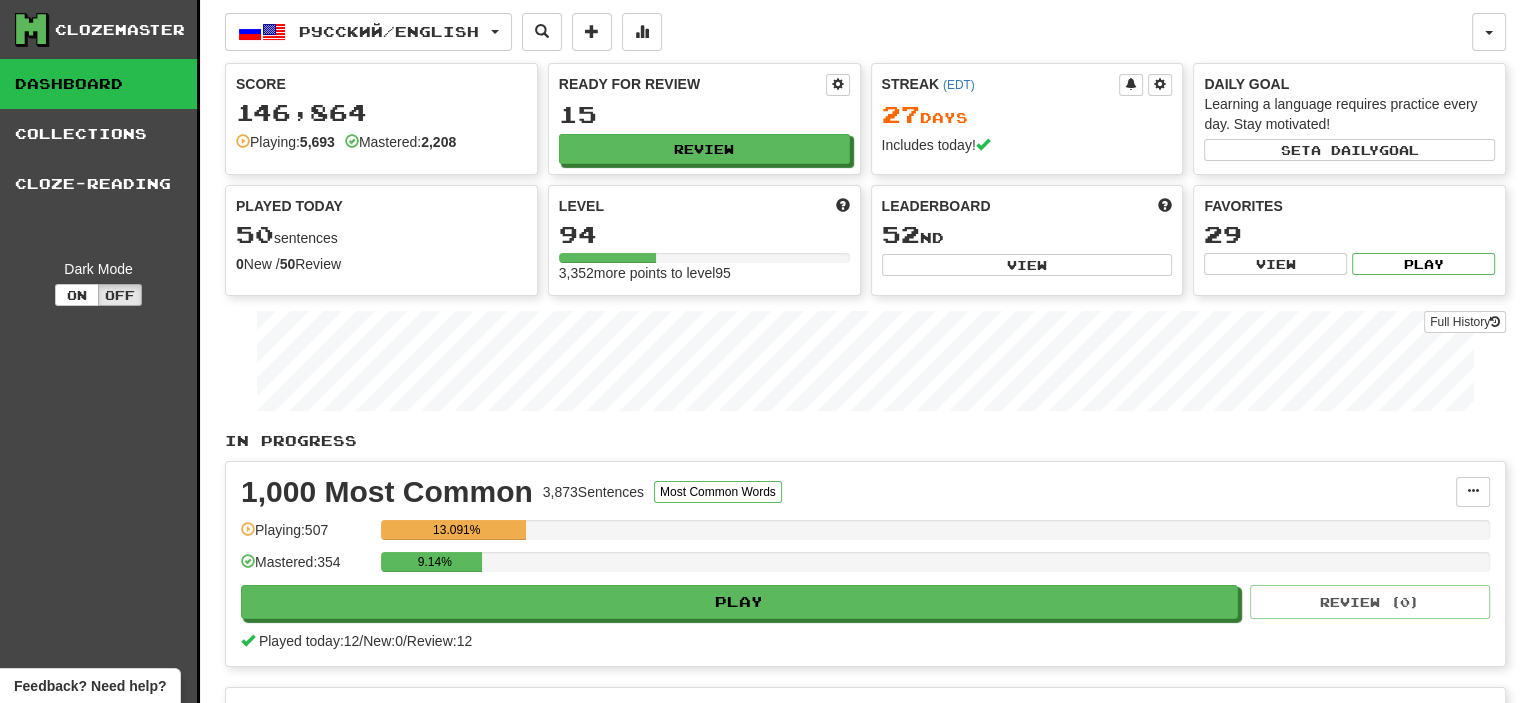 scroll, scrollTop: 36, scrollLeft: 0, axis: vertical 